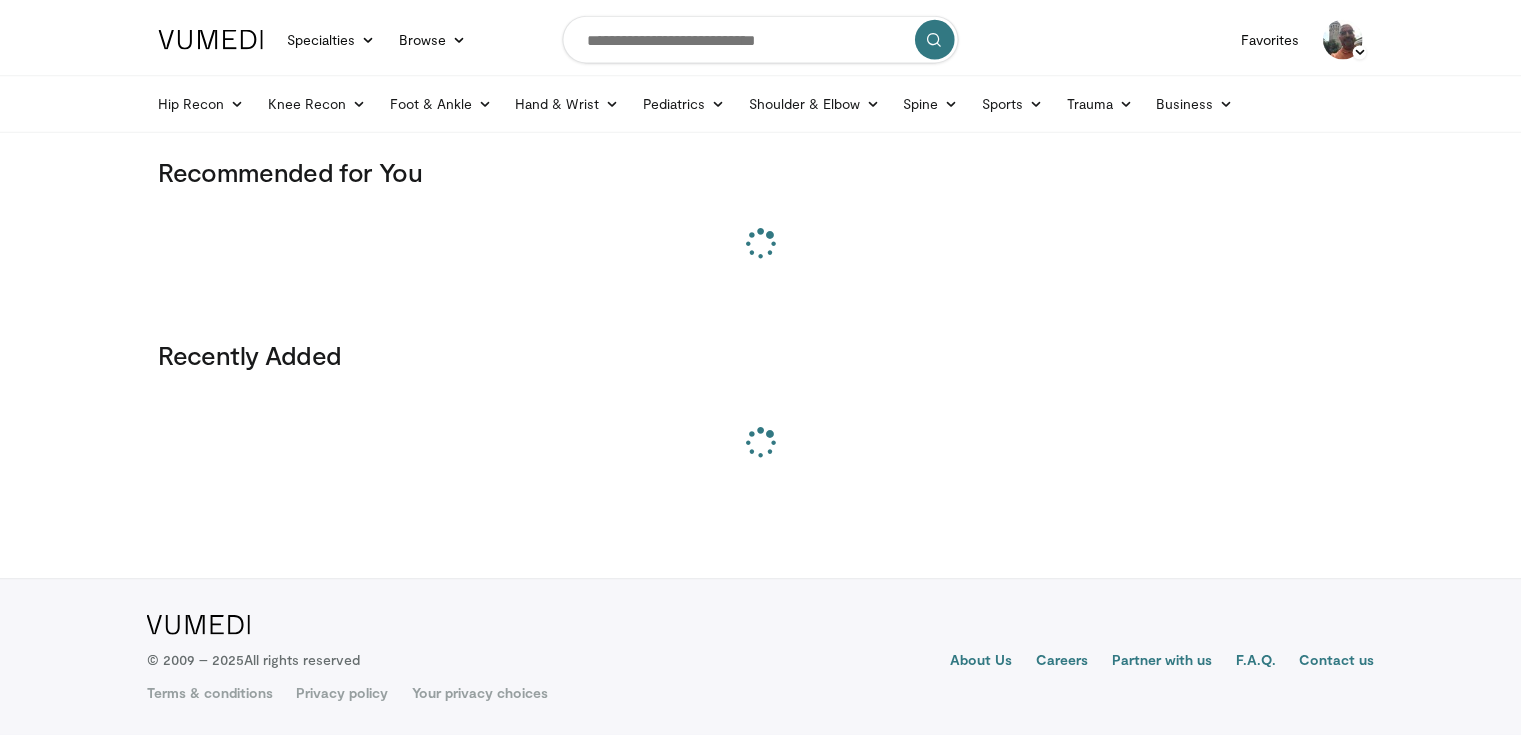 scroll, scrollTop: 0, scrollLeft: 0, axis: both 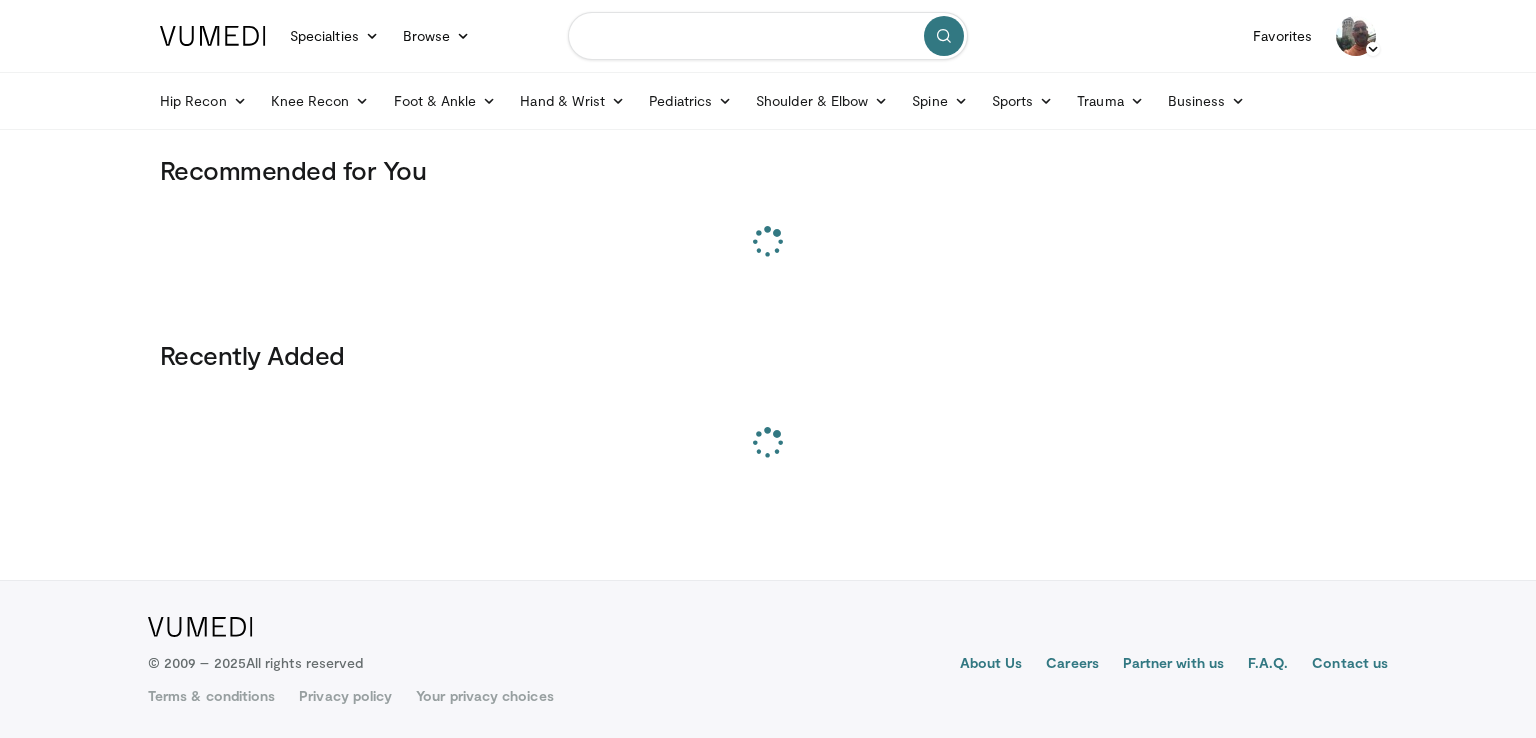 click at bounding box center [768, 36] 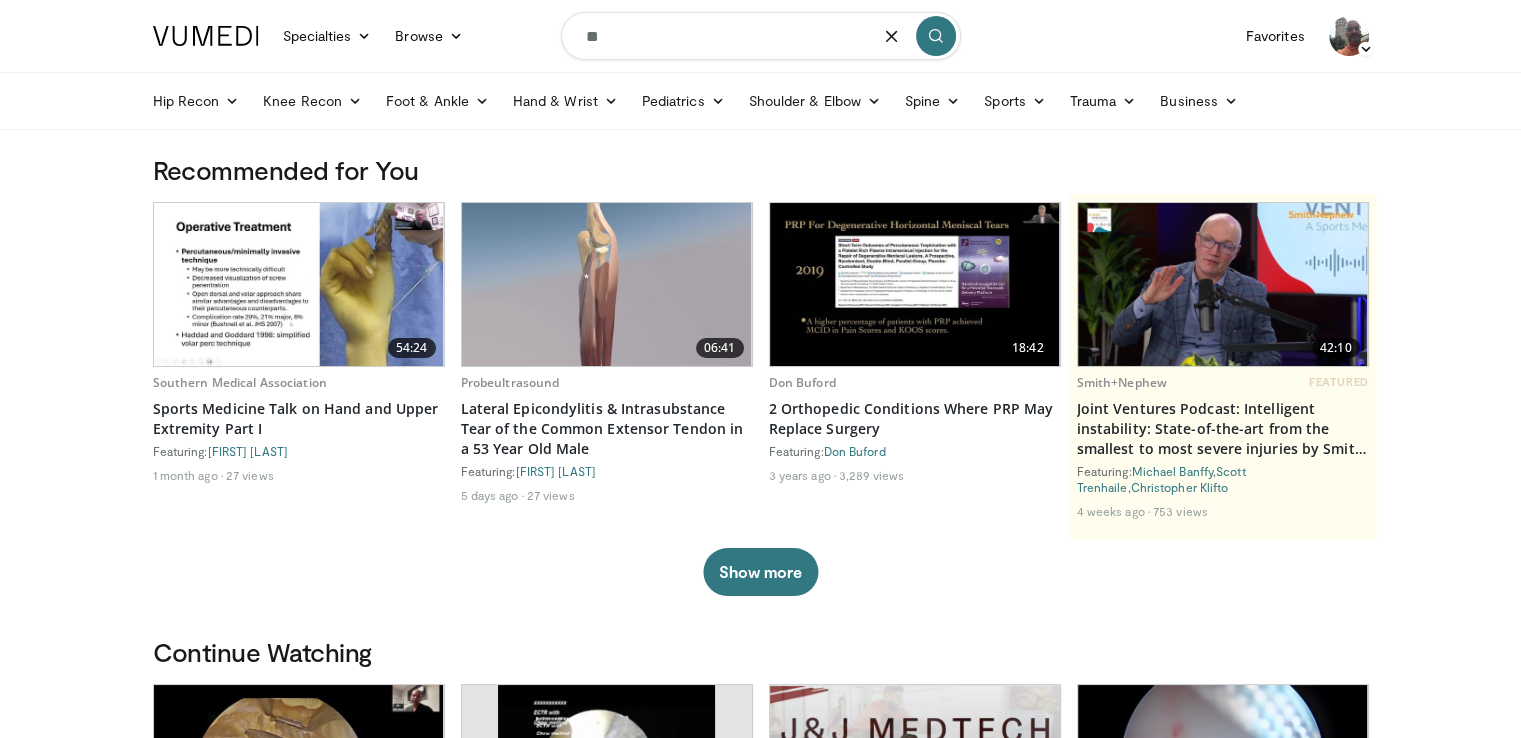 type on "*" 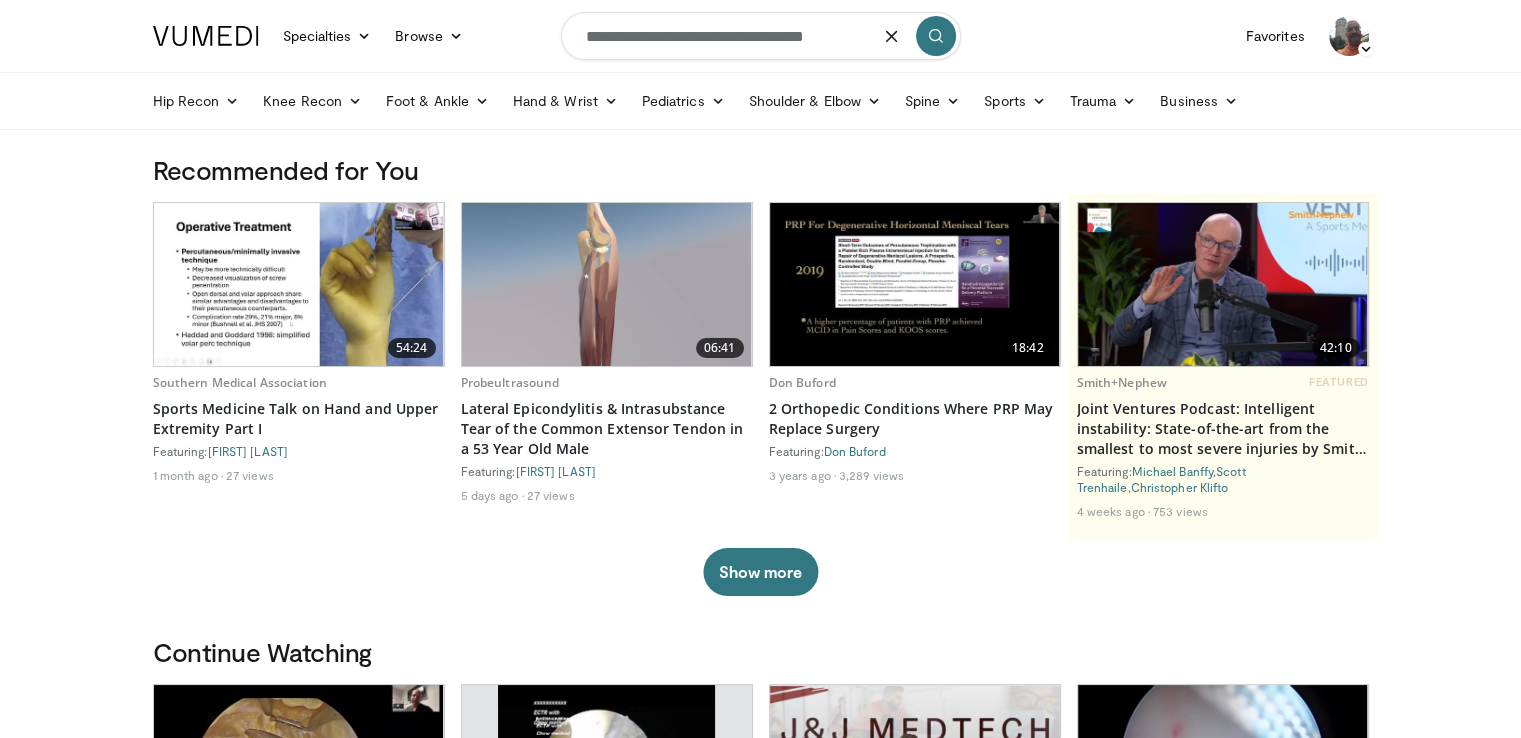 type on "**********" 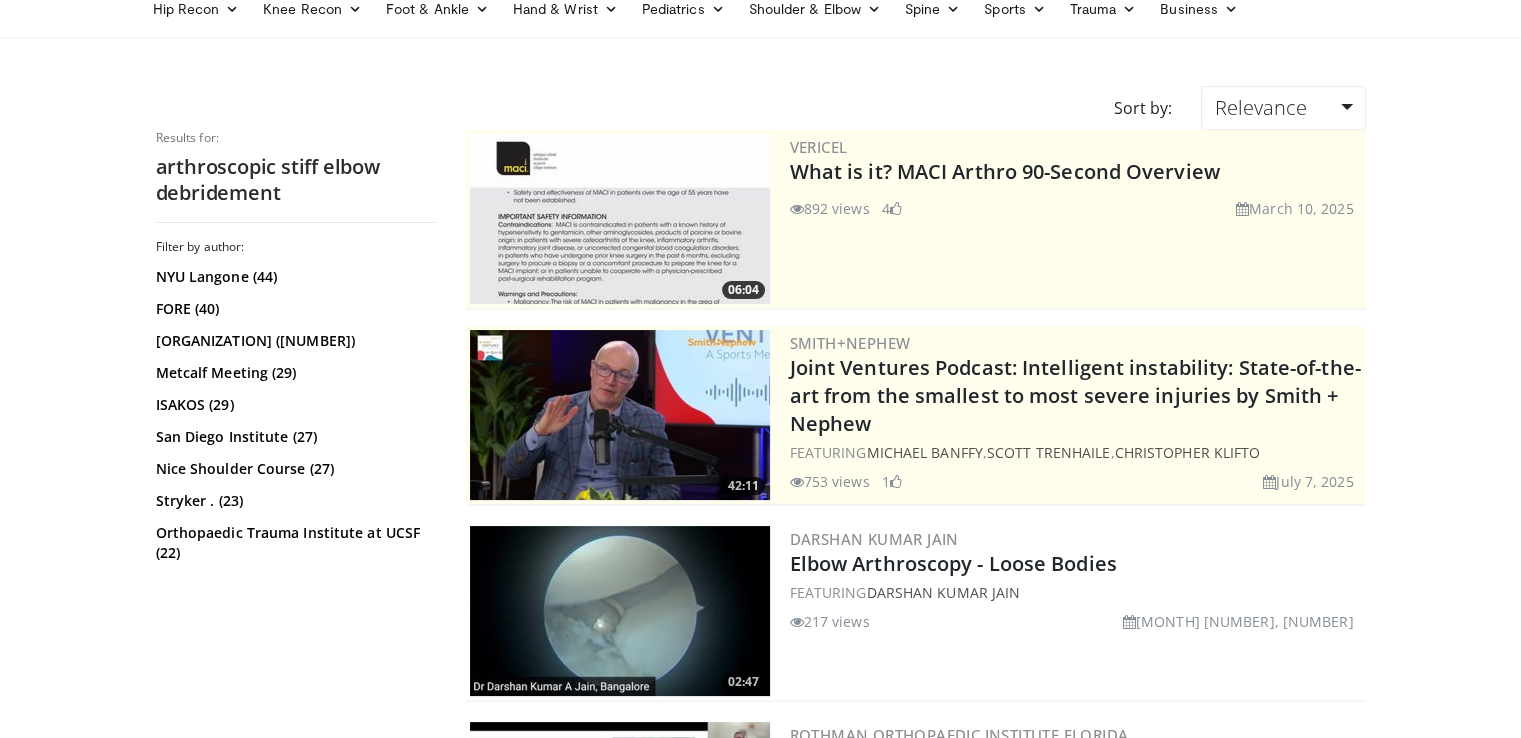 scroll, scrollTop: 300, scrollLeft: 0, axis: vertical 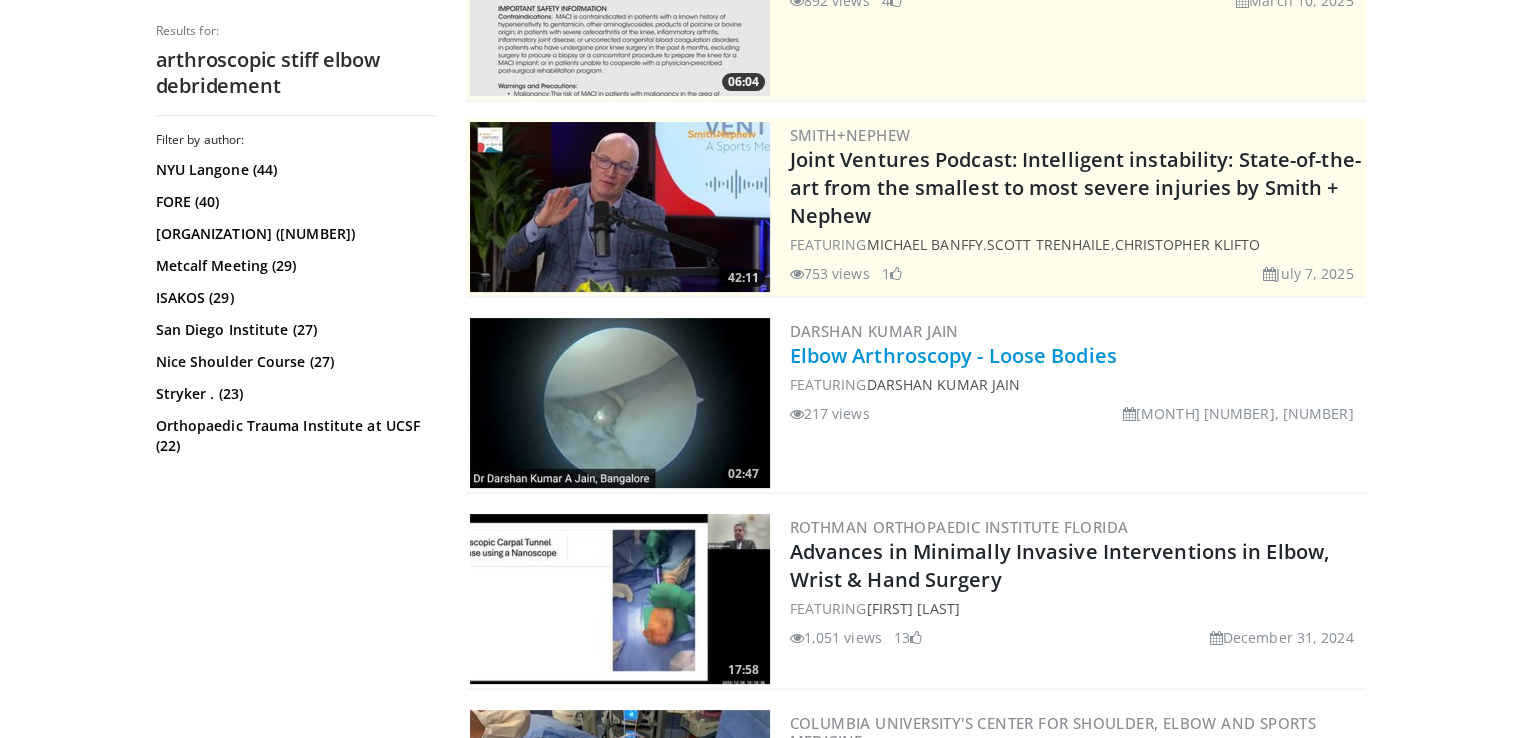 click on "Elbow Arthroscopy - Loose Bodies" at bounding box center (953, 355) 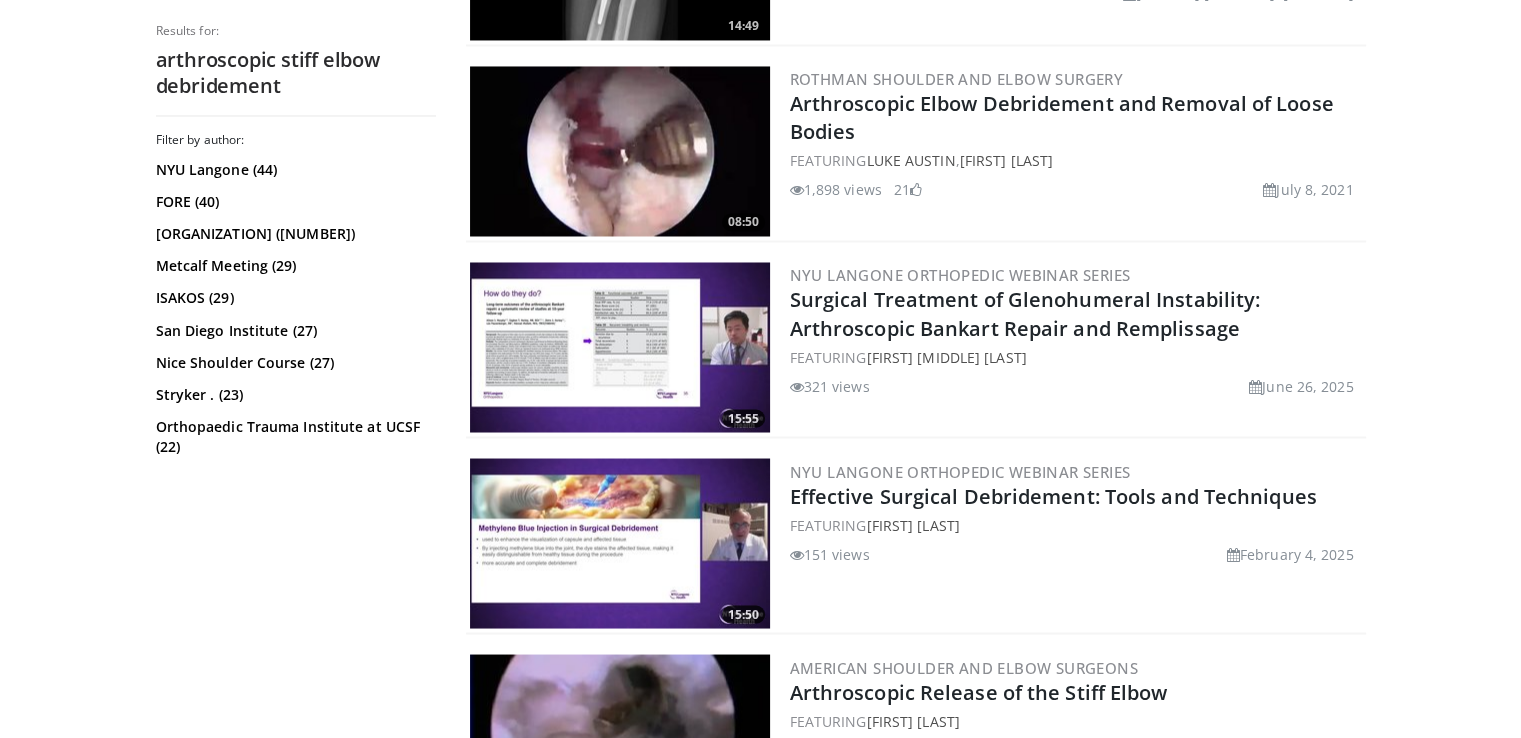 scroll, scrollTop: 3500, scrollLeft: 0, axis: vertical 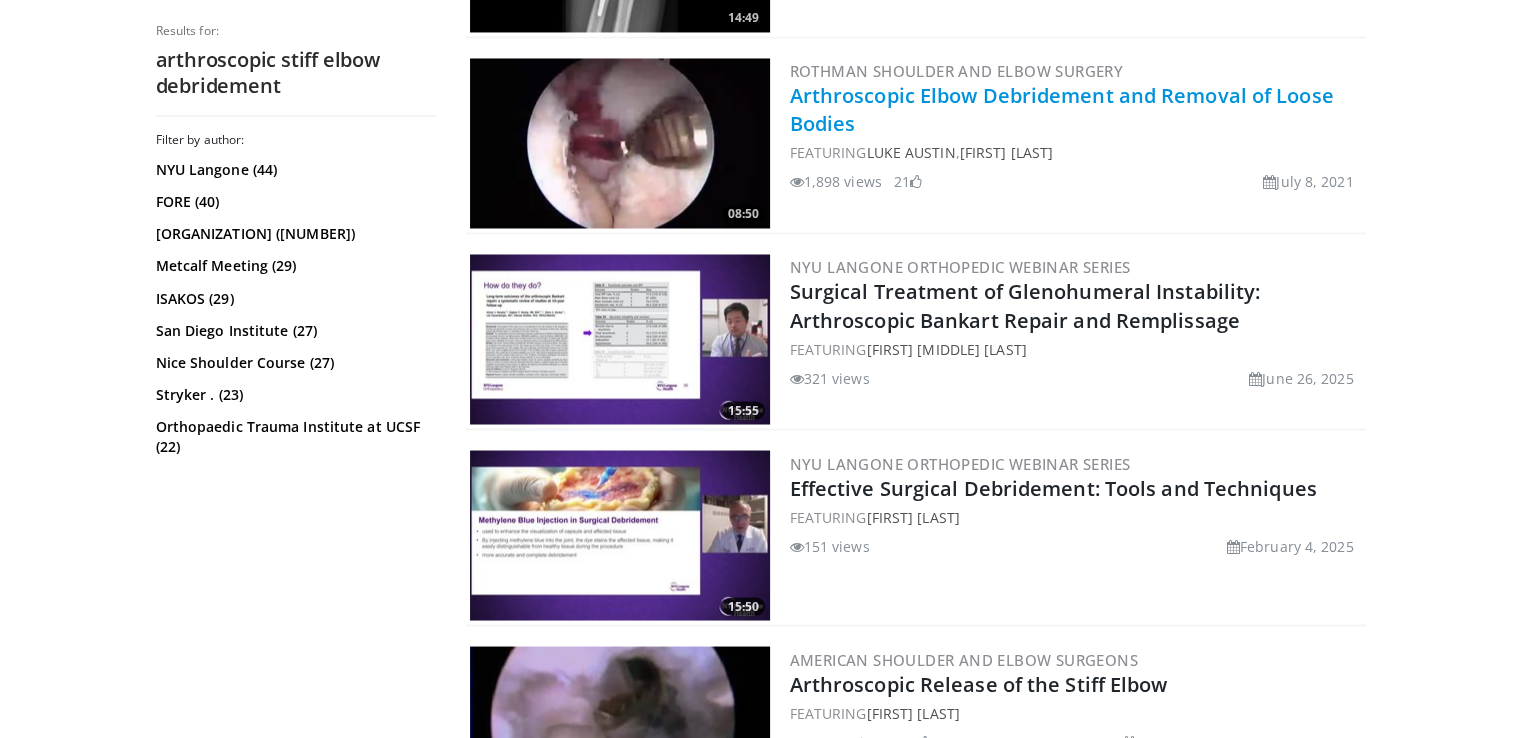 click on "Arthroscopic Elbow Debridement and Removal of Loose Bodies" at bounding box center (1062, 109) 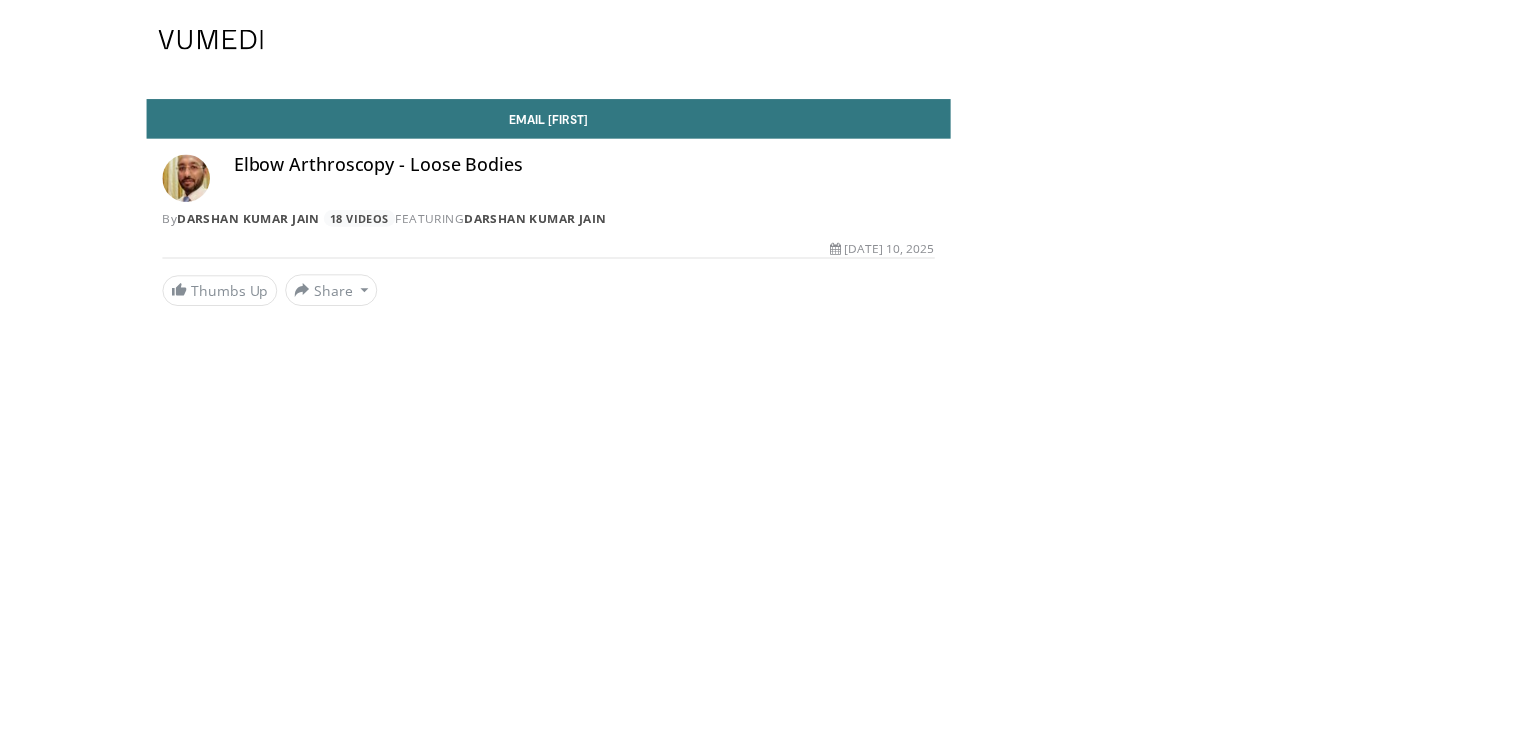 scroll, scrollTop: 0, scrollLeft: 0, axis: both 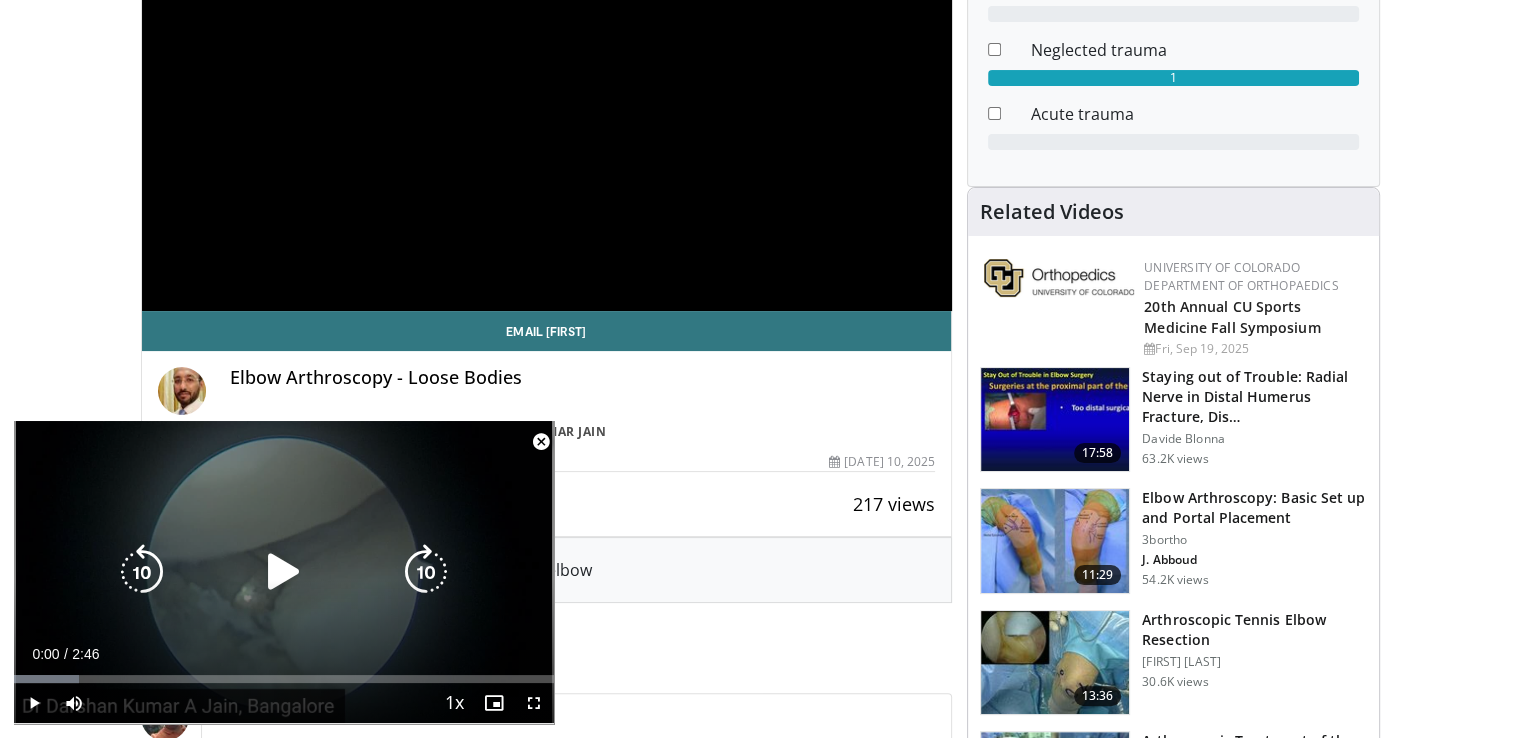 click at bounding box center (284, 572) 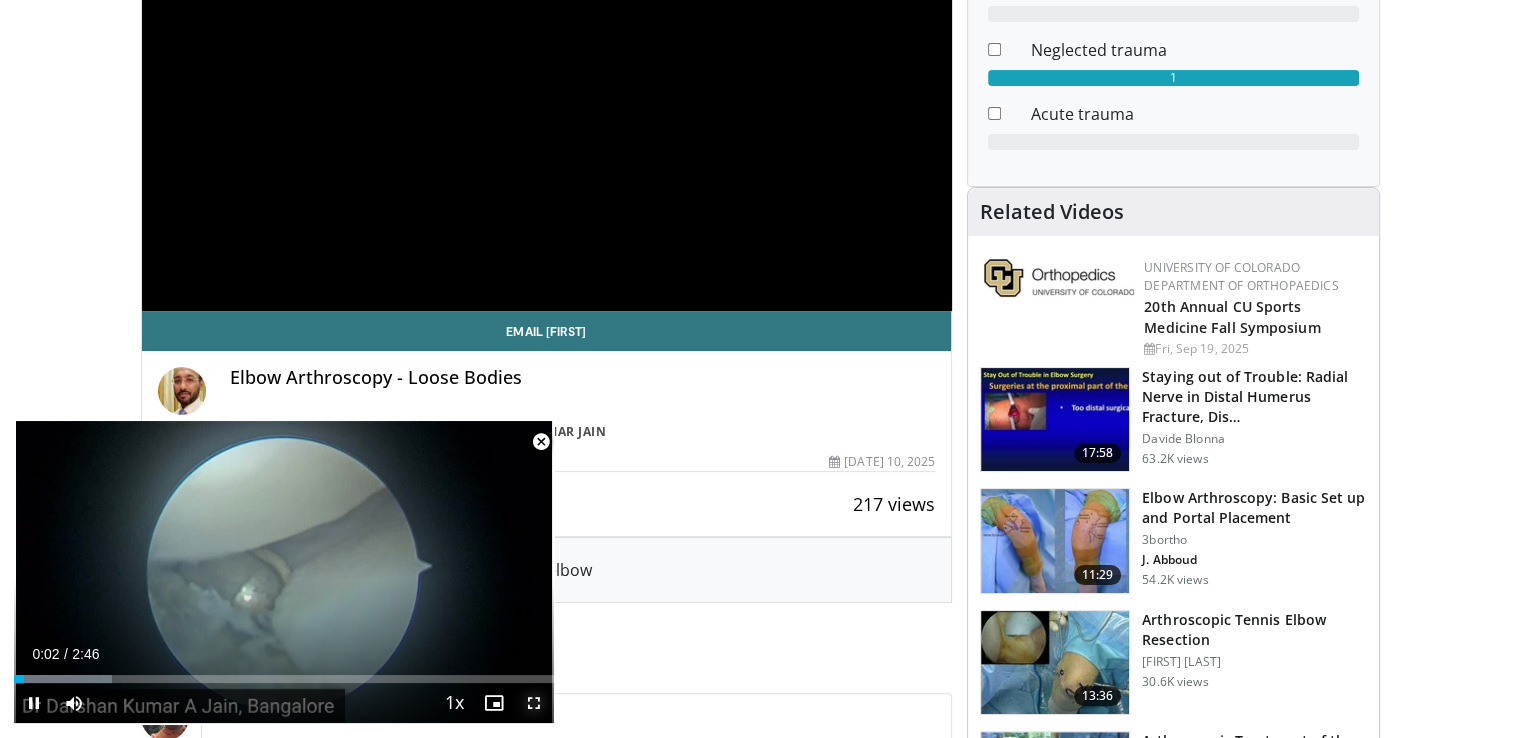 drag, startPoint x: 540, startPoint y: 703, endPoint x: 536, endPoint y: 788, distance: 85.09406 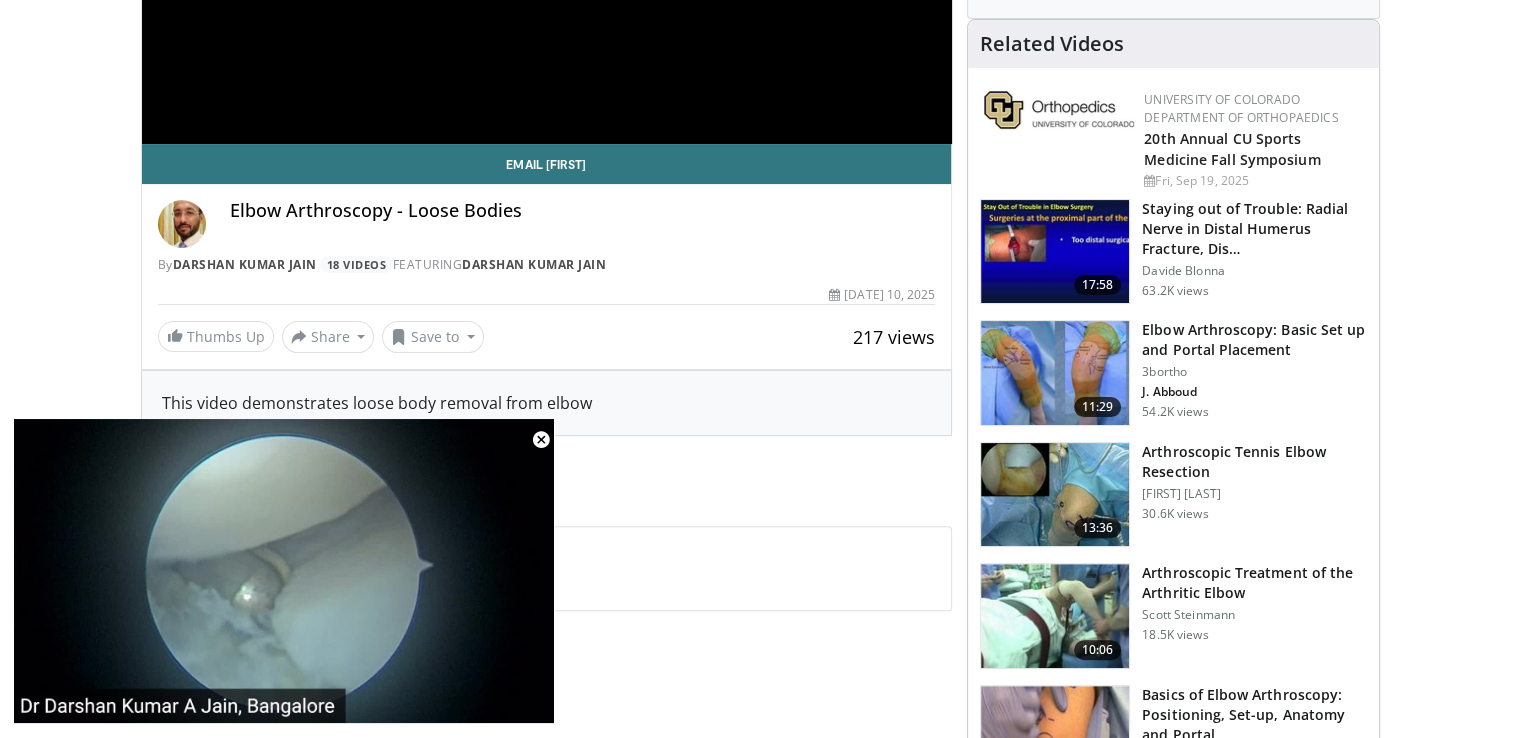 scroll, scrollTop: 500, scrollLeft: 0, axis: vertical 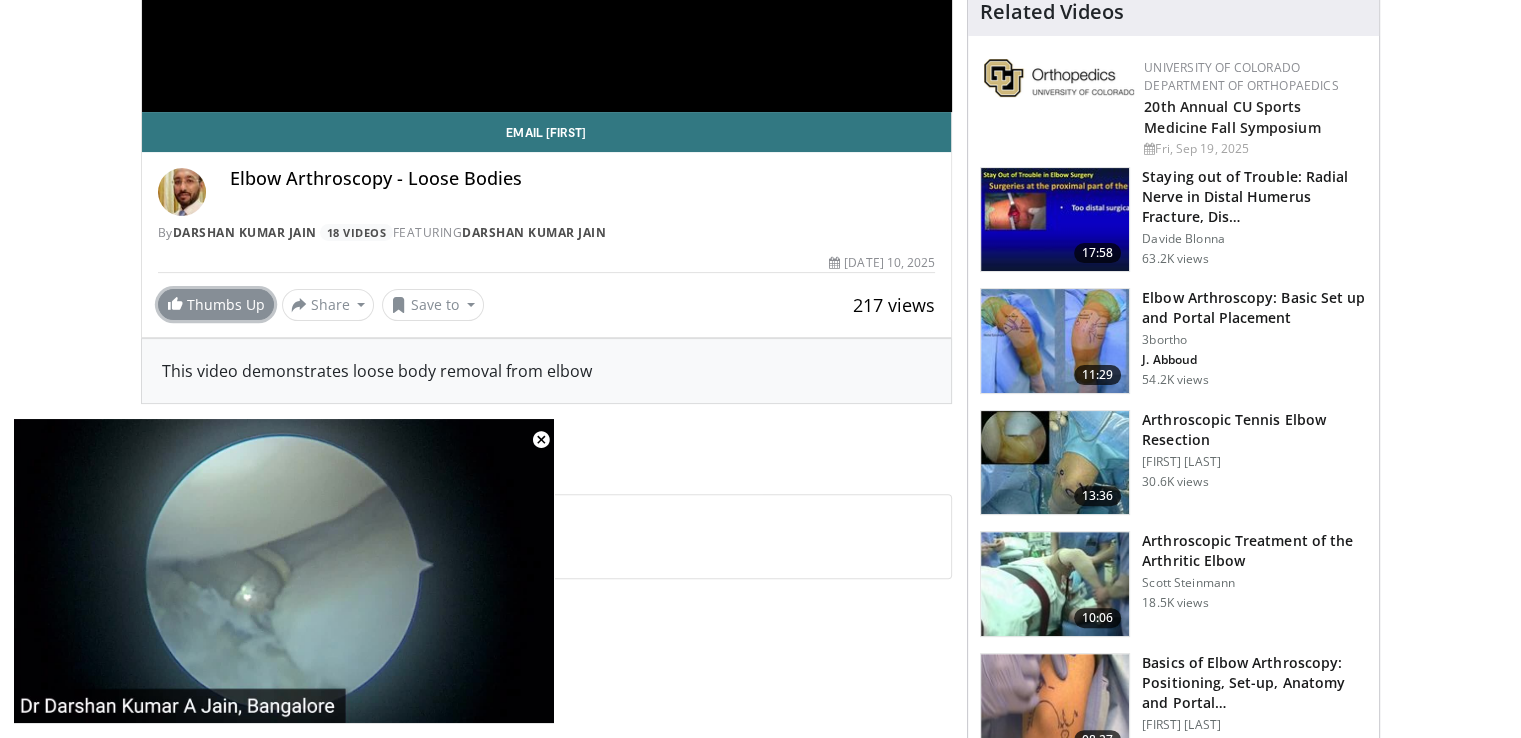 click on "Thumbs Up" at bounding box center (216, 304) 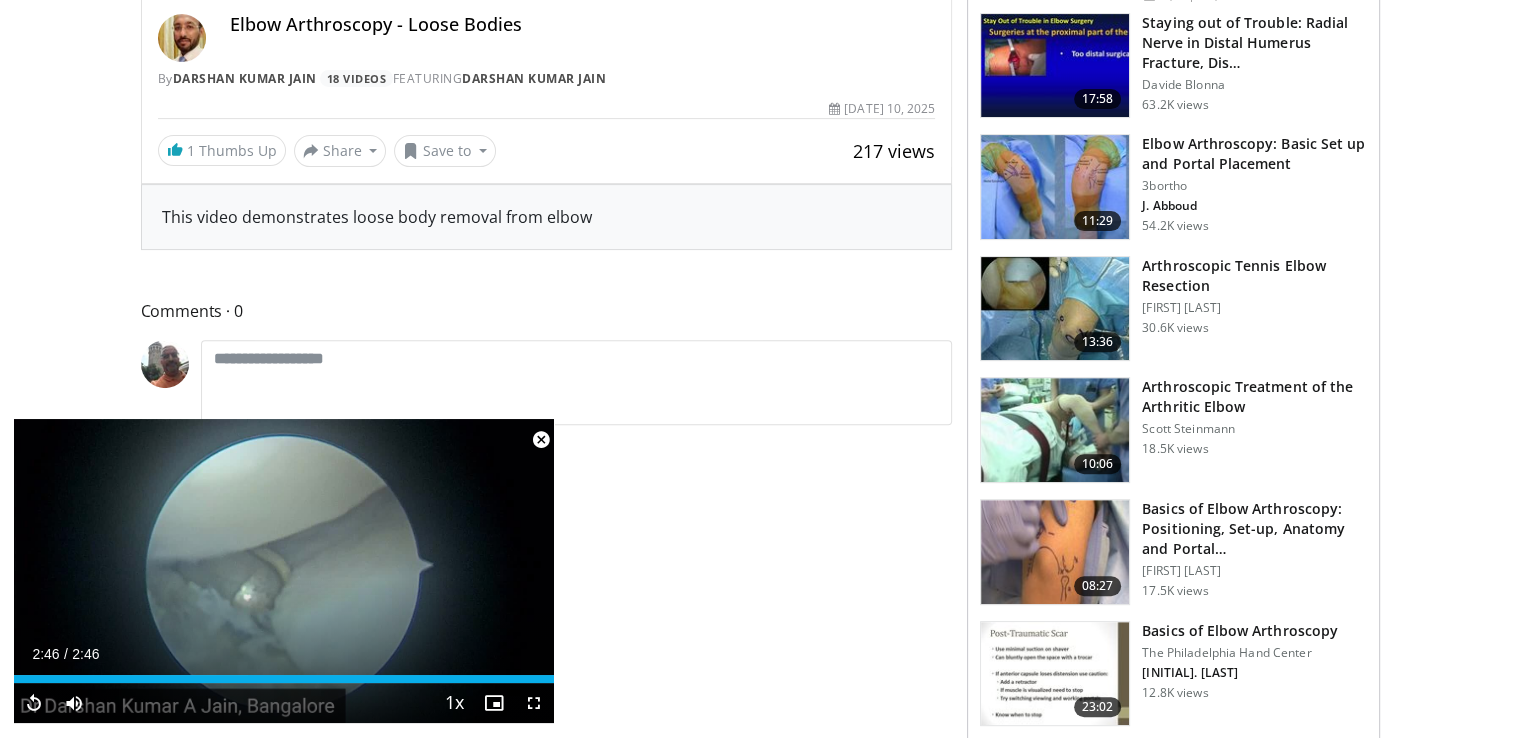 scroll, scrollTop: 0, scrollLeft: 0, axis: both 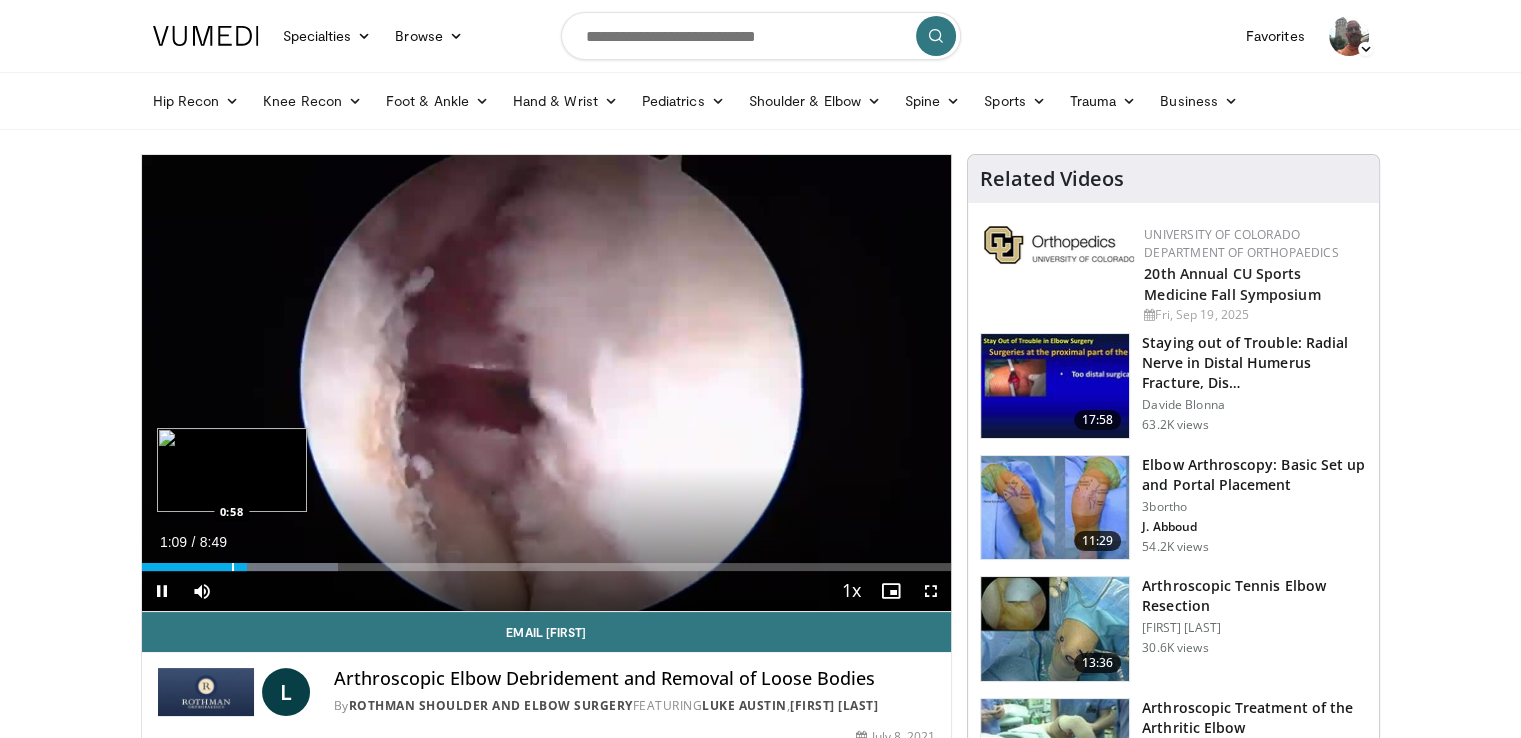 click at bounding box center [233, 567] 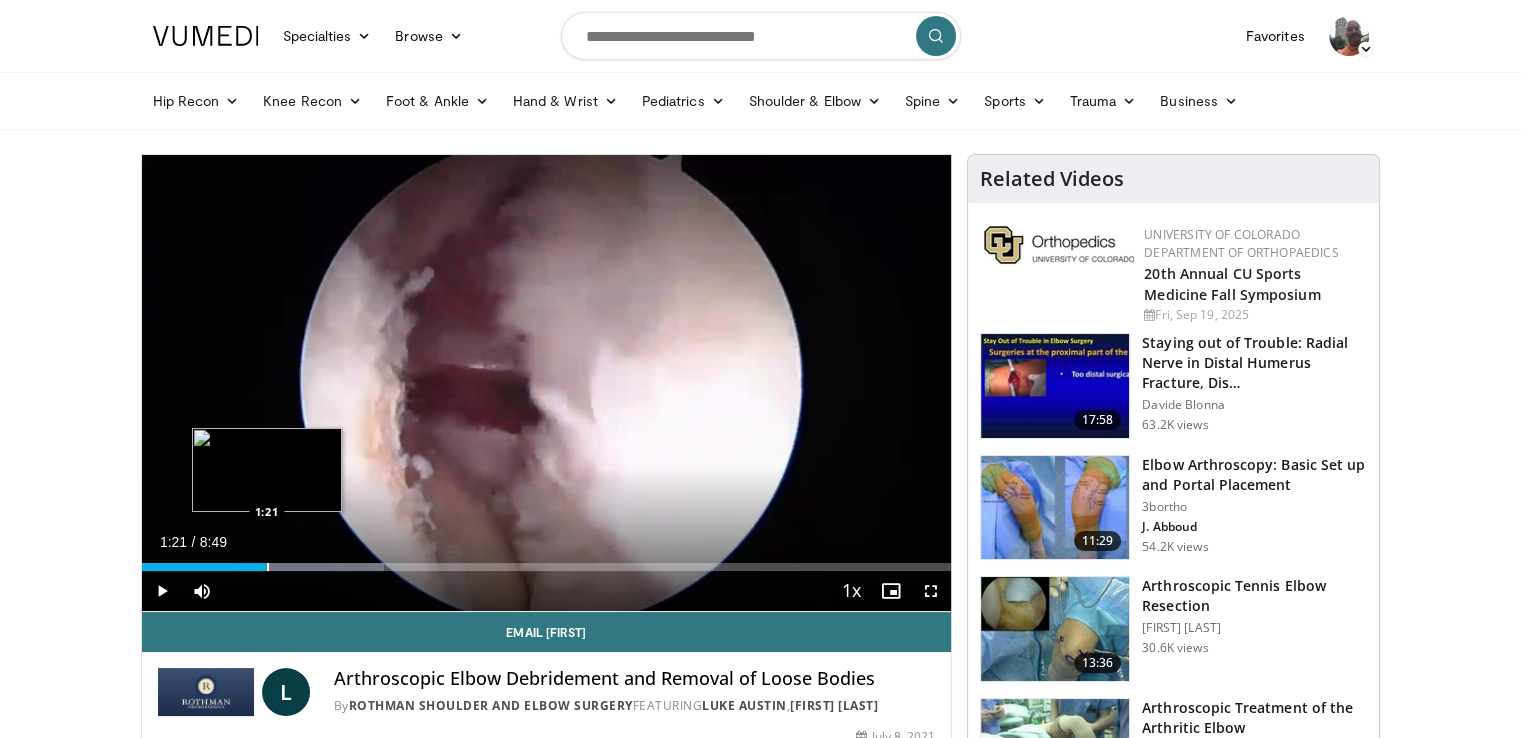 click at bounding box center [268, 567] 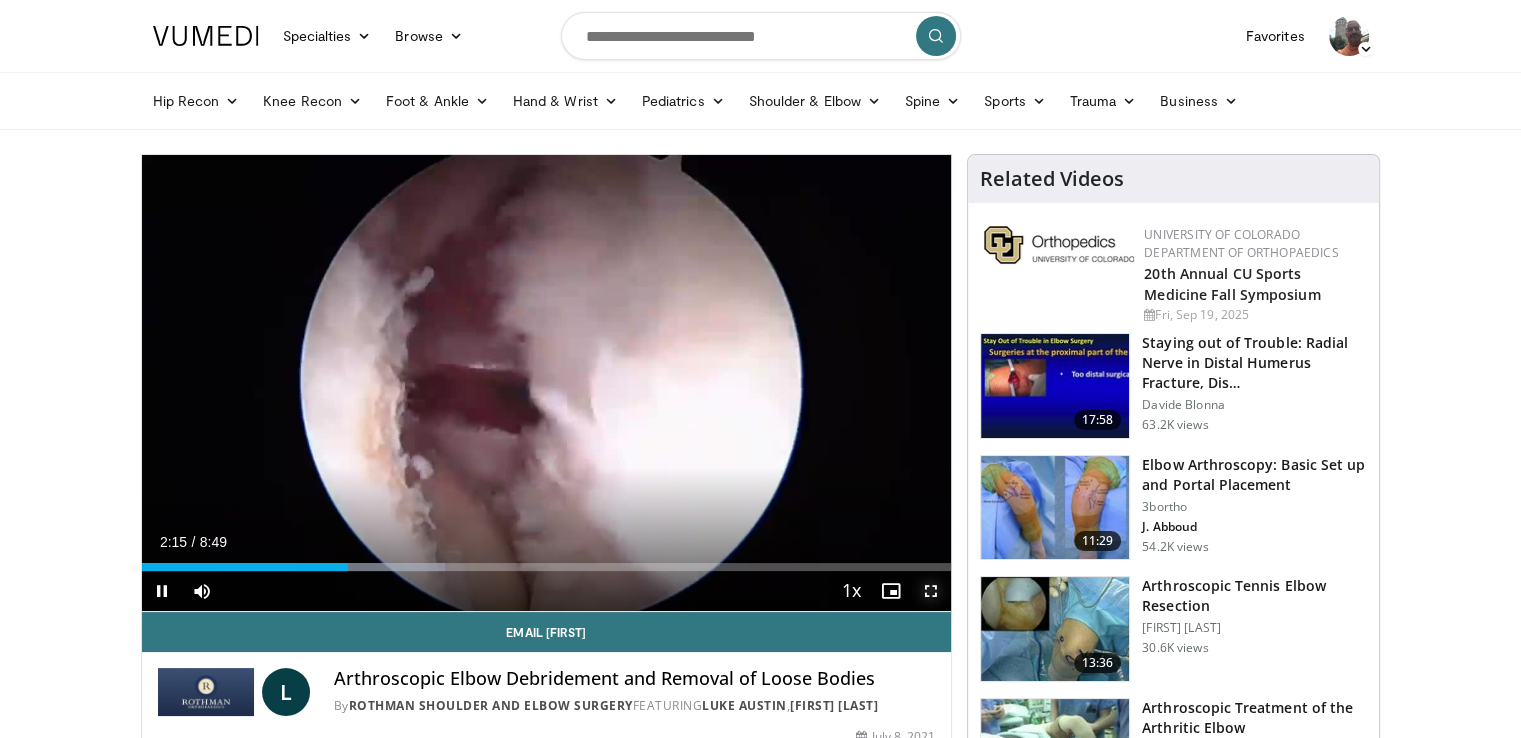 click at bounding box center (931, 591) 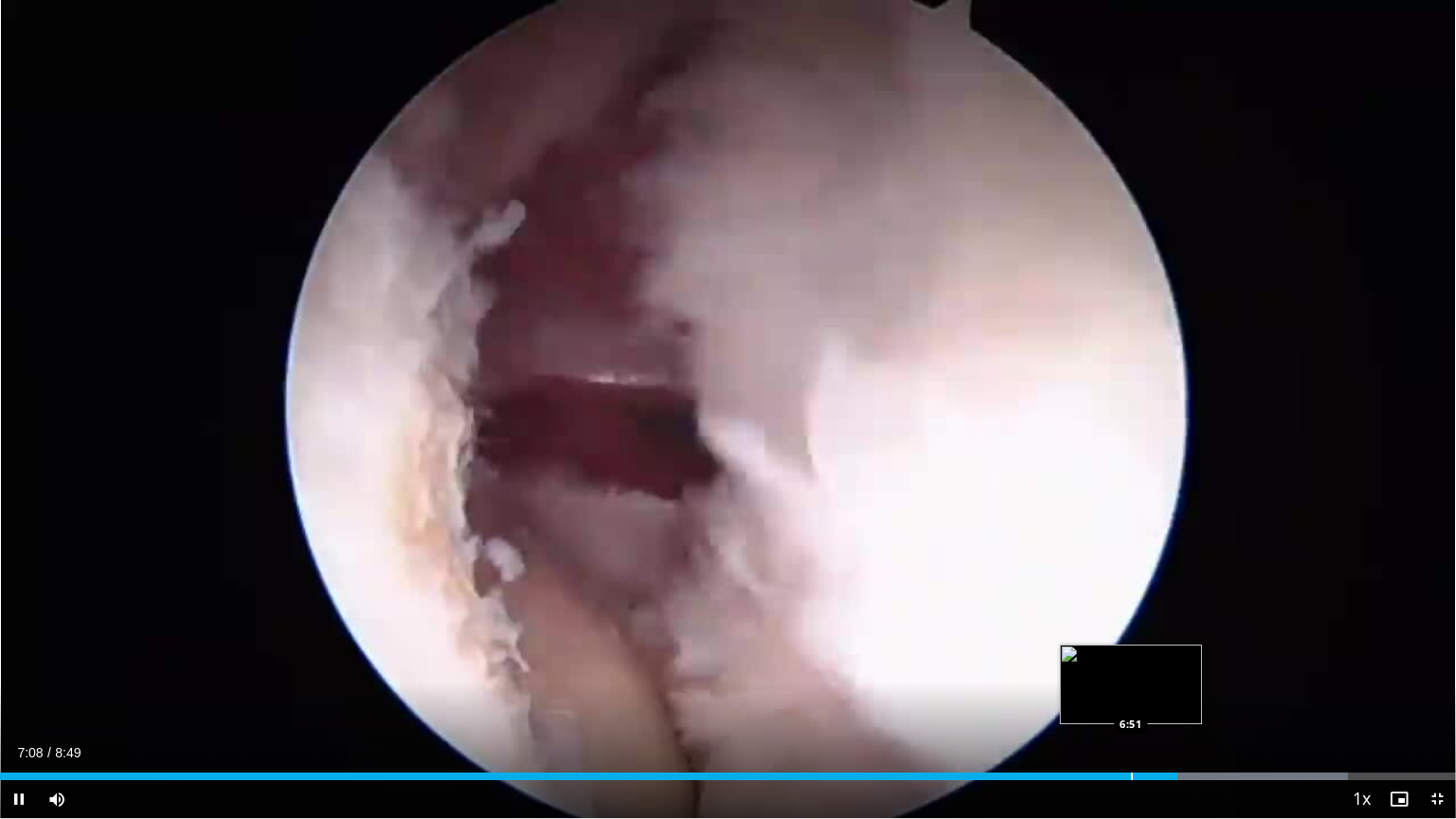 click on "Loaded :  92.58% 7:08 6:51" at bounding box center [728, 776] 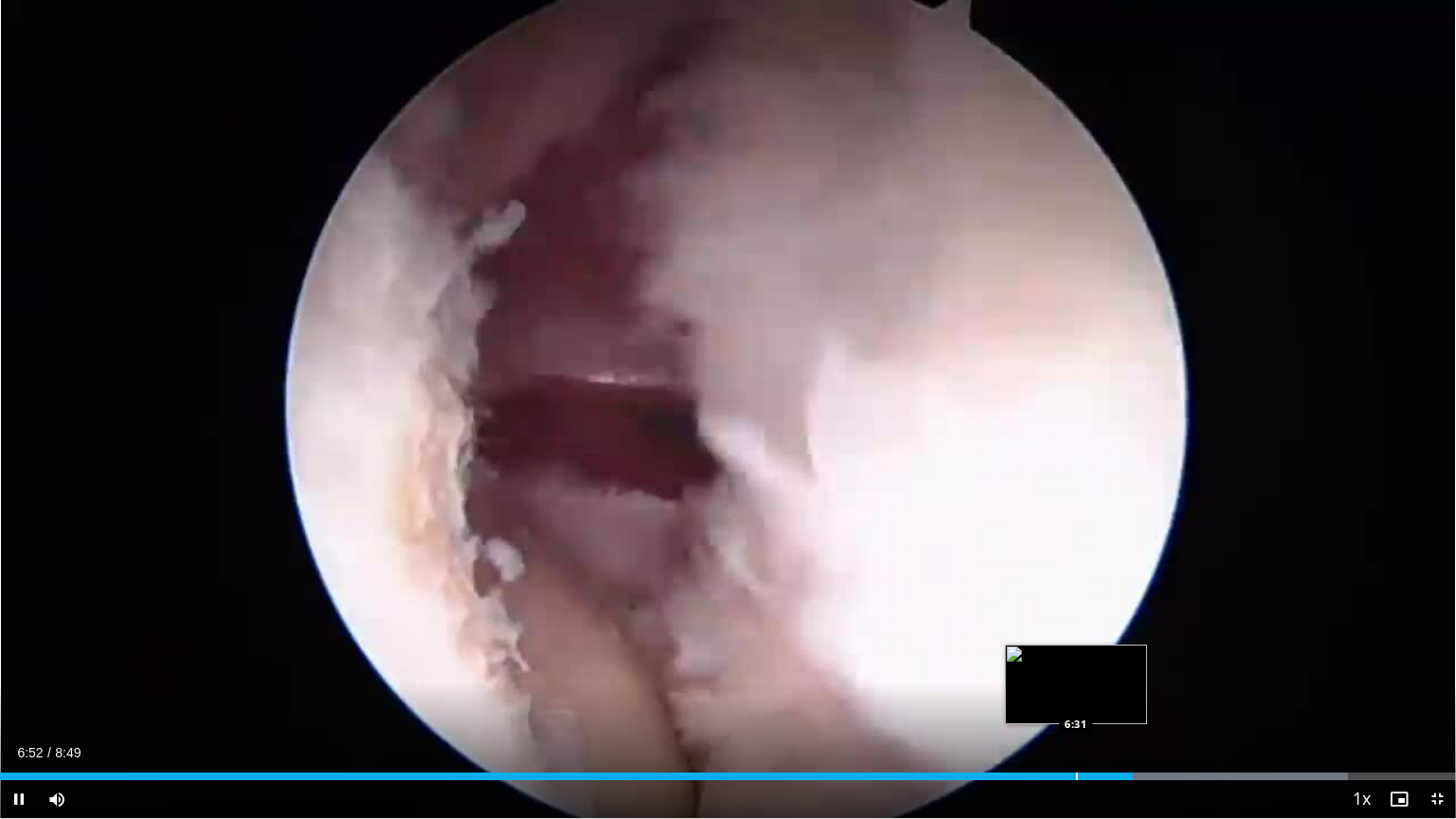 click on "Loaded :  92.58% 6:52 6:31" at bounding box center [728, 771] 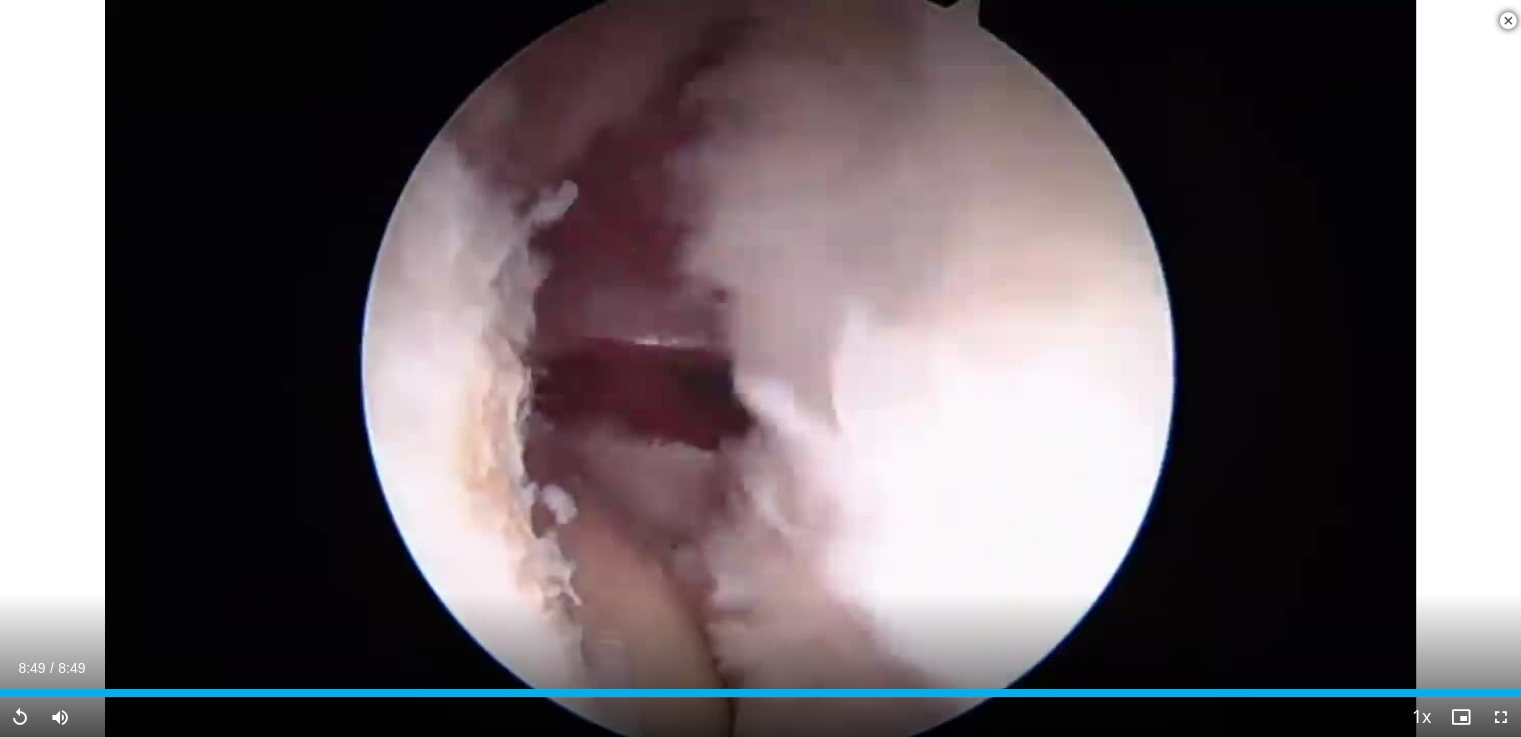 scroll, scrollTop: 500, scrollLeft: 0, axis: vertical 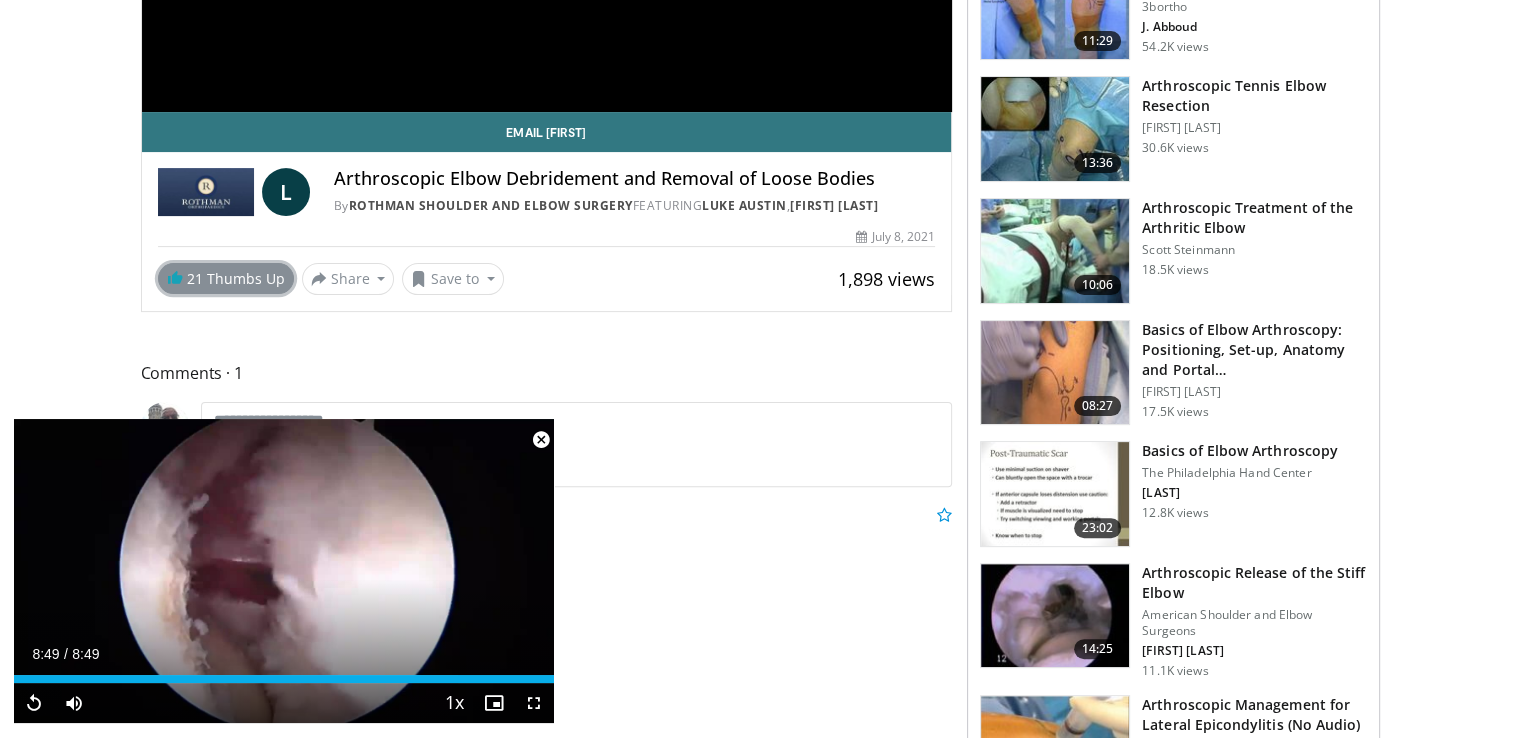 click on "21
Thumbs Up" at bounding box center [226, 278] 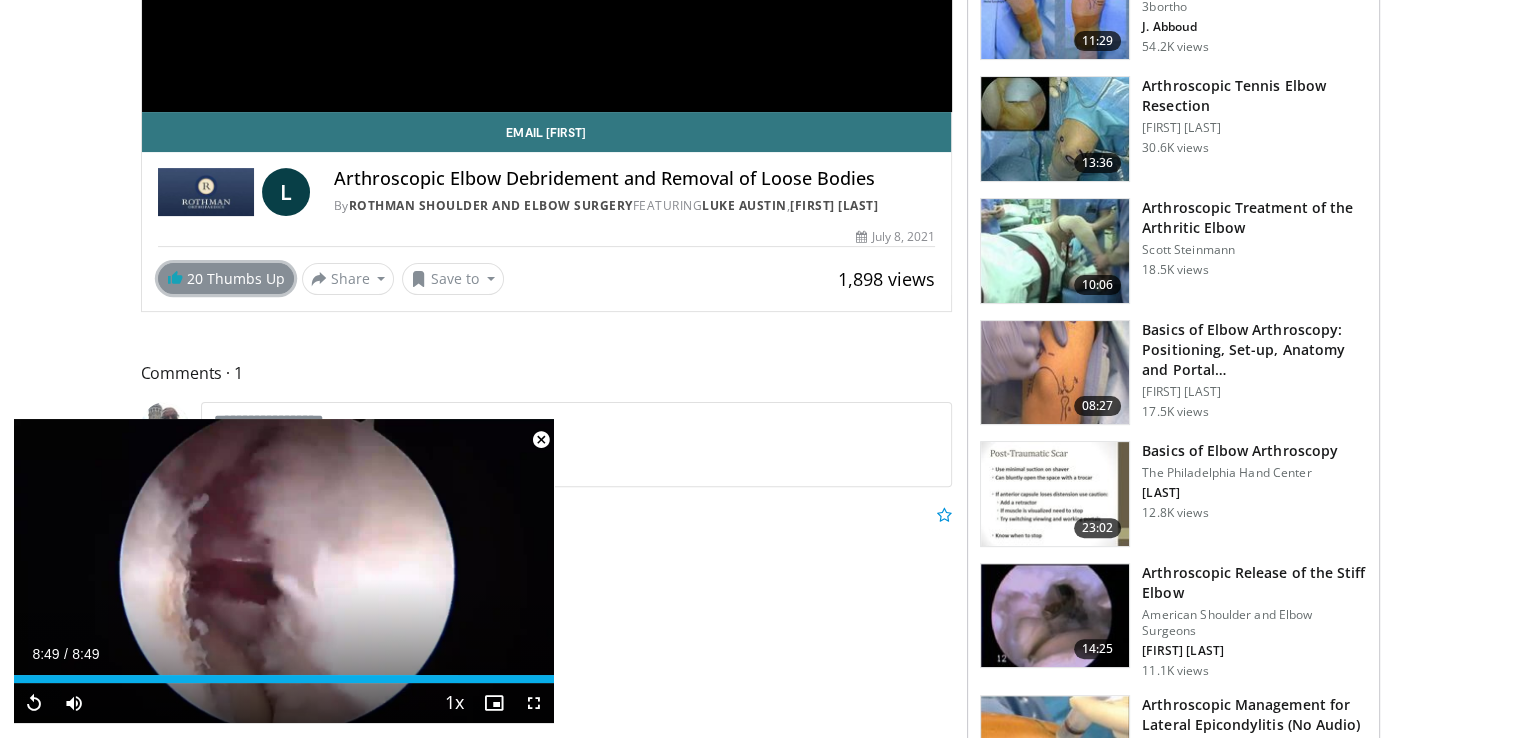 click at bounding box center (175, 277) 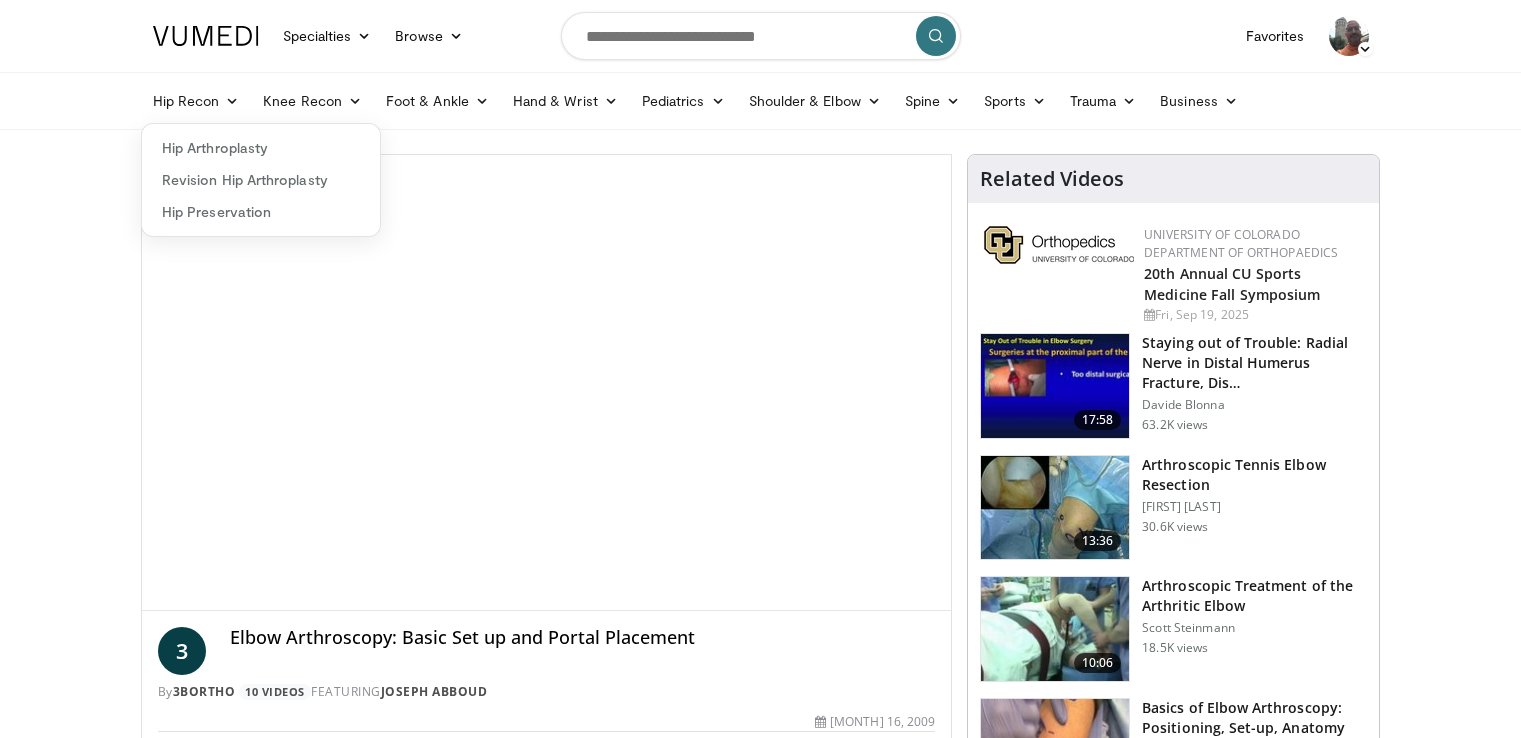 scroll, scrollTop: 0, scrollLeft: 0, axis: both 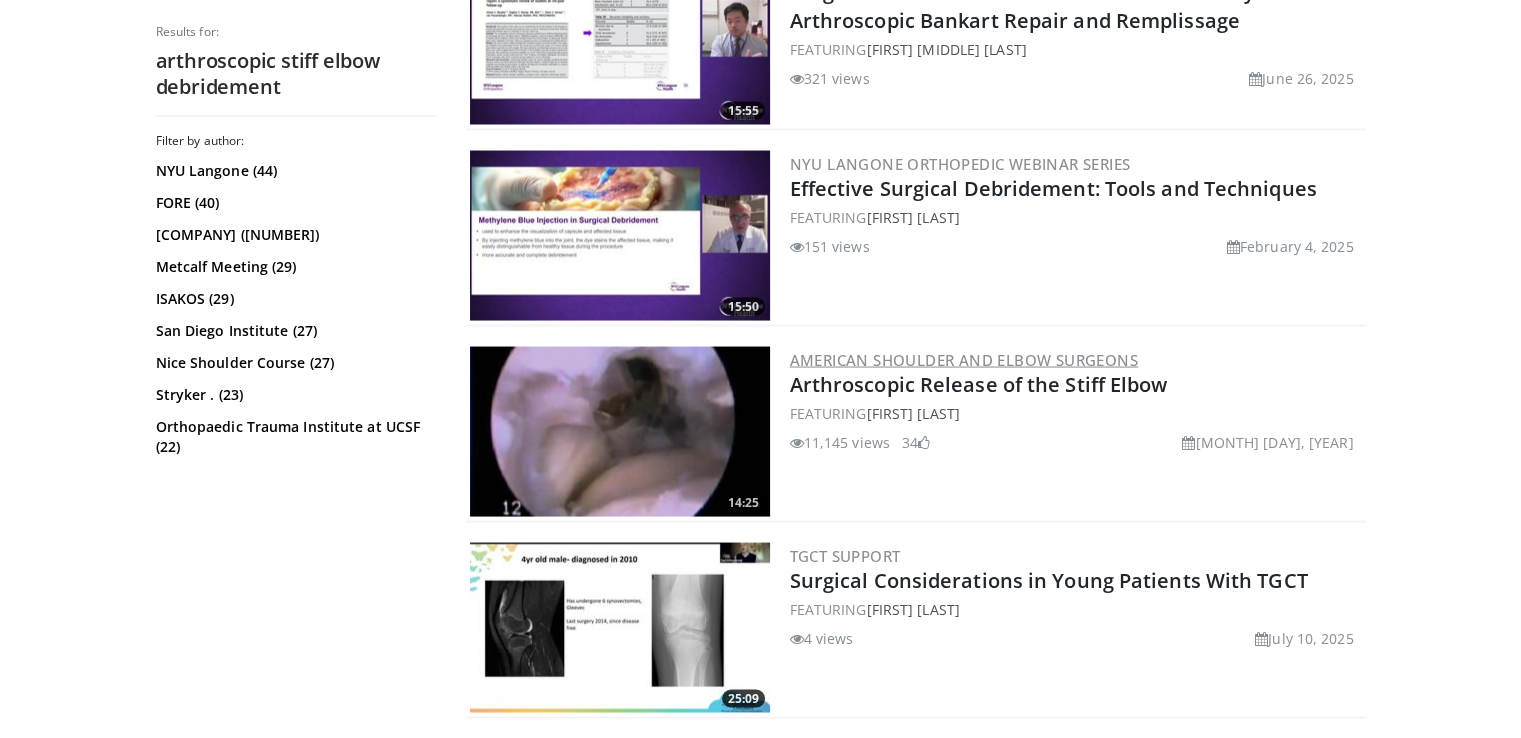 click on "American Shoulder and Elbow Surgeons" at bounding box center [964, 359] 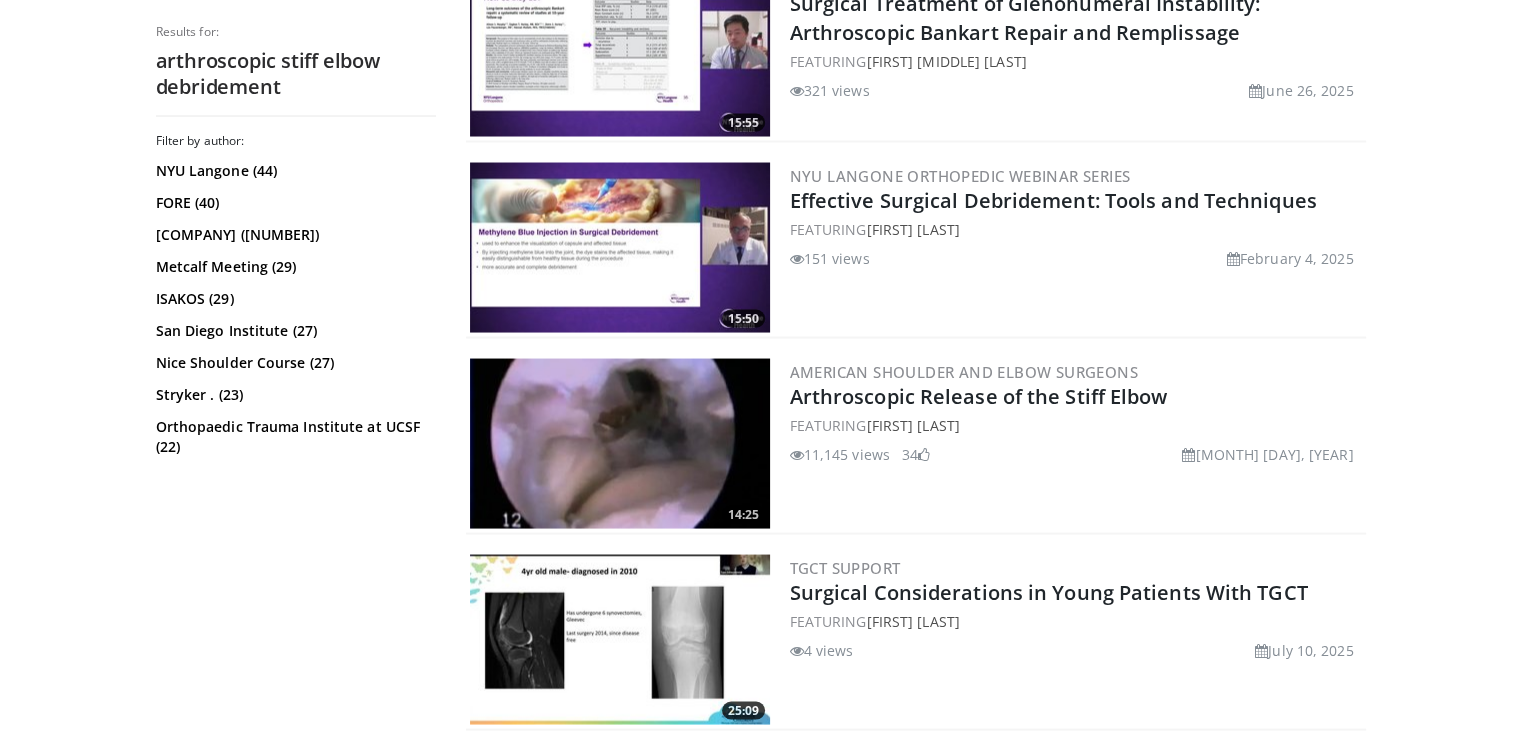 scroll, scrollTop: 3800, scrollLeft: 0, axis: vertical 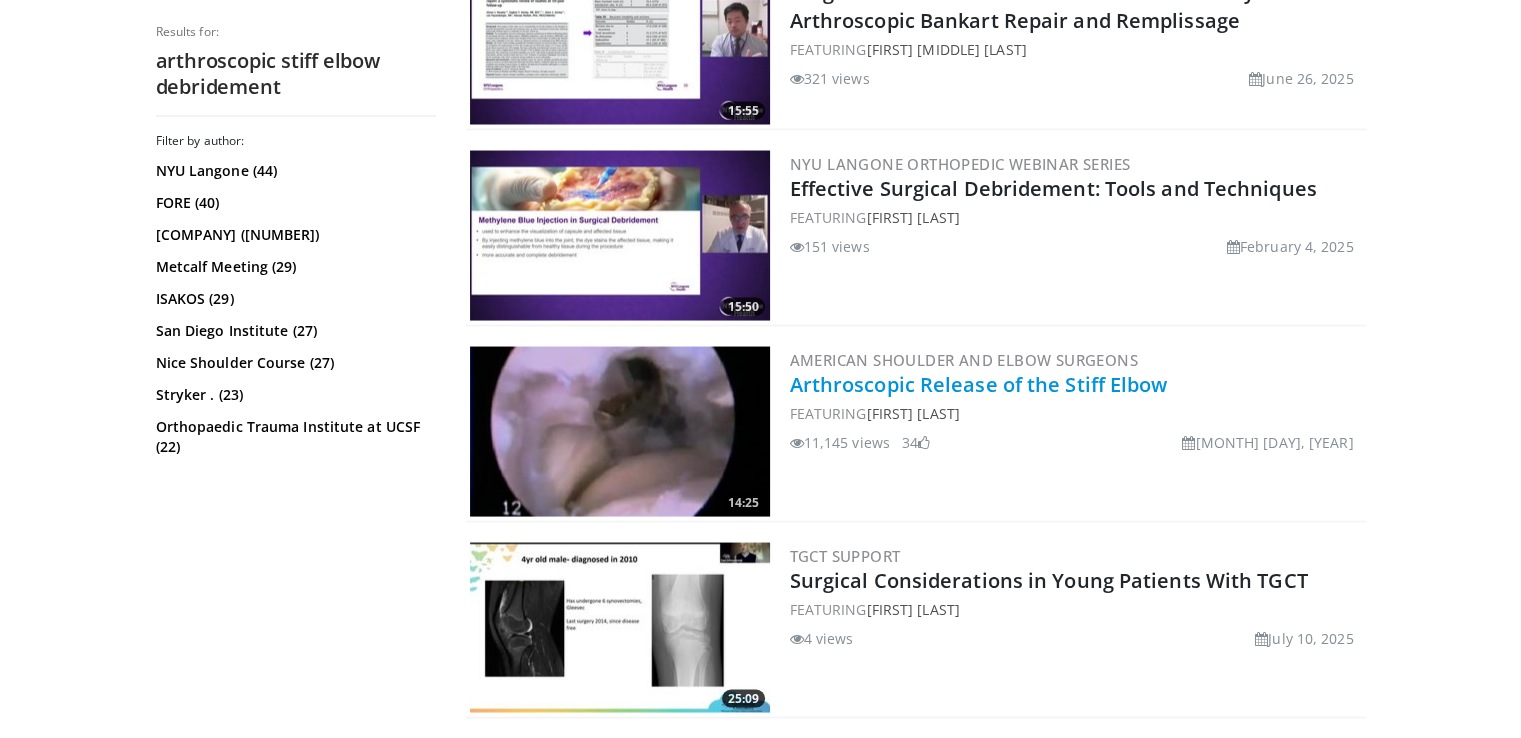 click on "Arthroscopic Release of the Stiff Elbow" at bounding box center (979, 383) 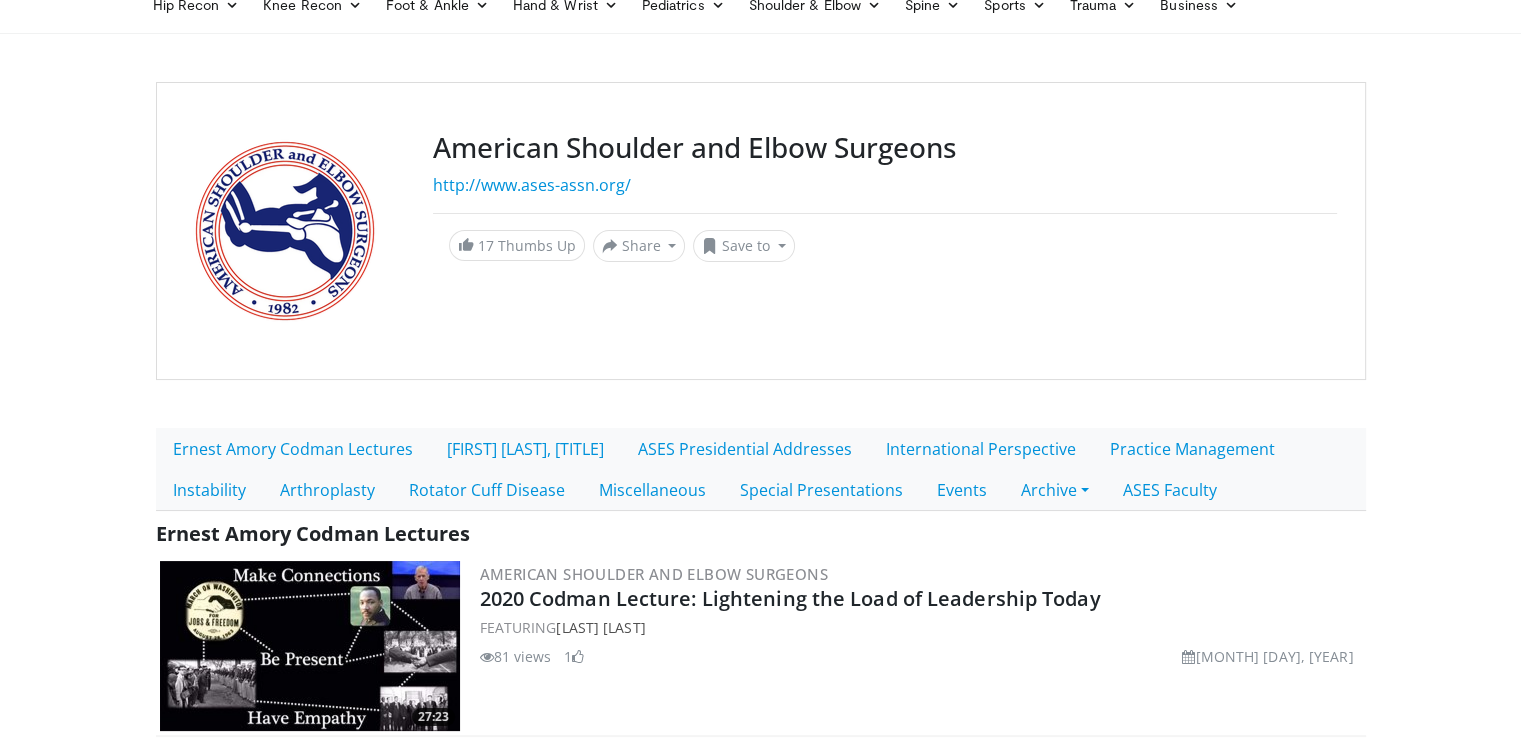 scroll, scrollTop: 0, scrollLeft: 0, axis: both 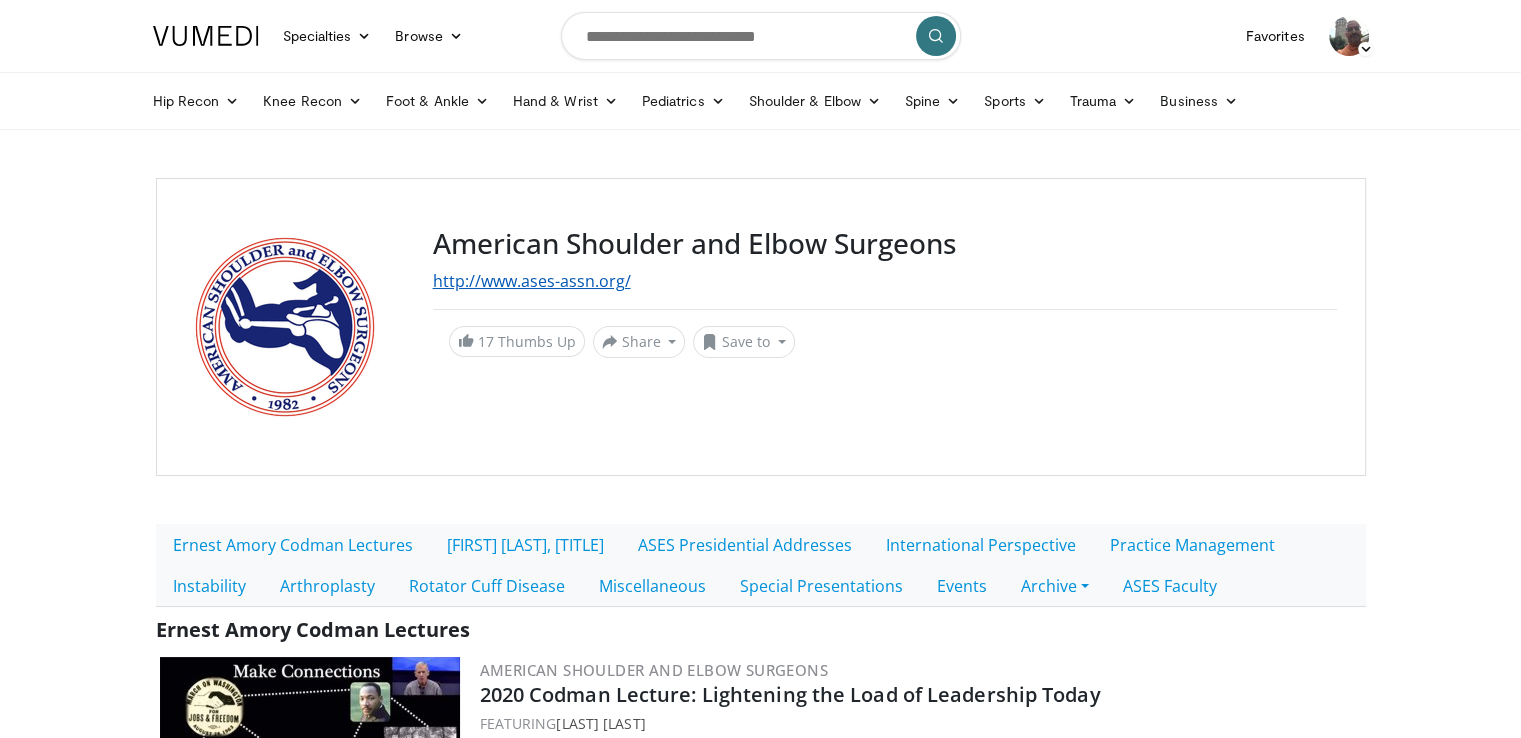 click on "http://www.ases-assn.org/" at bounding box center [532, 281] 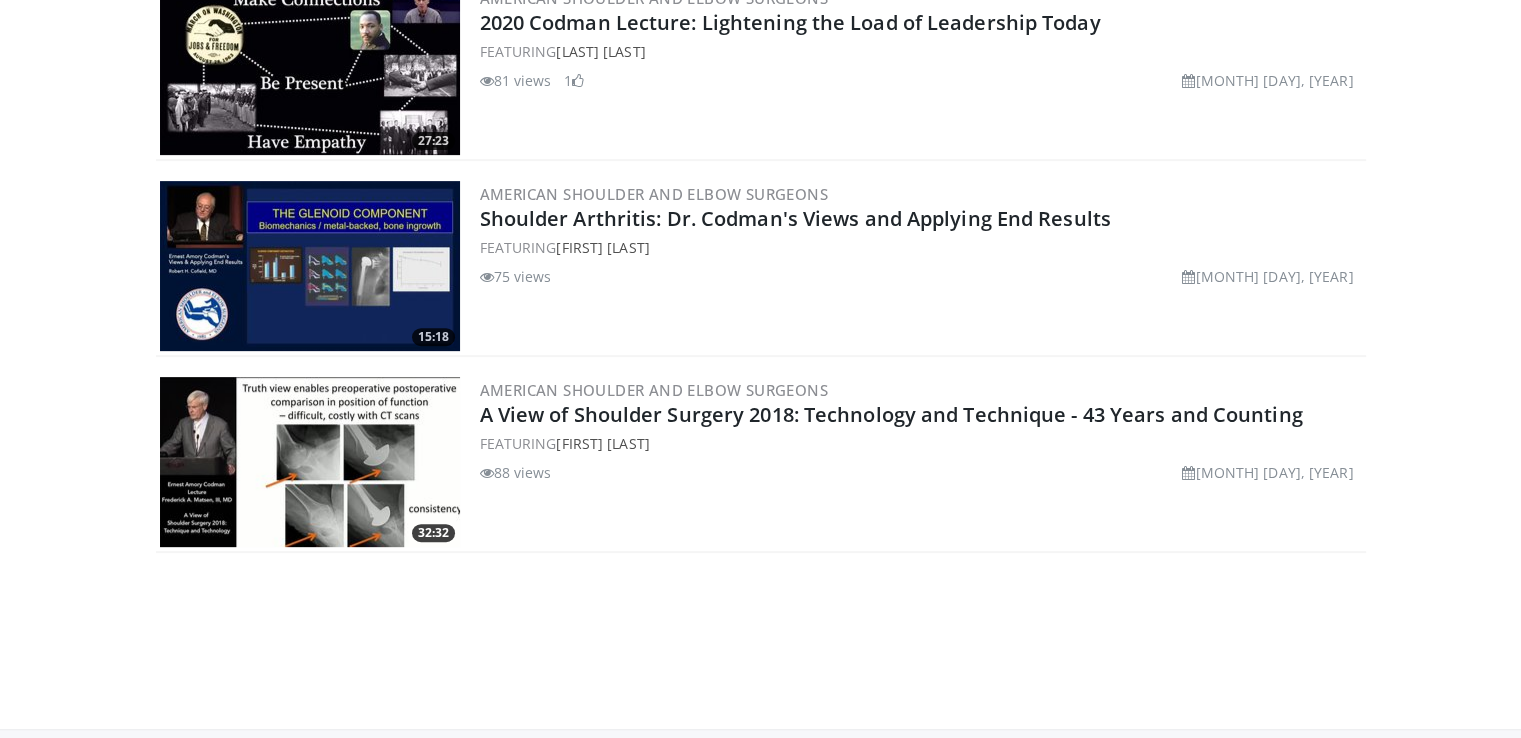 scroll, scrollTop: 718, scrollLeft: 0, axis: vertical 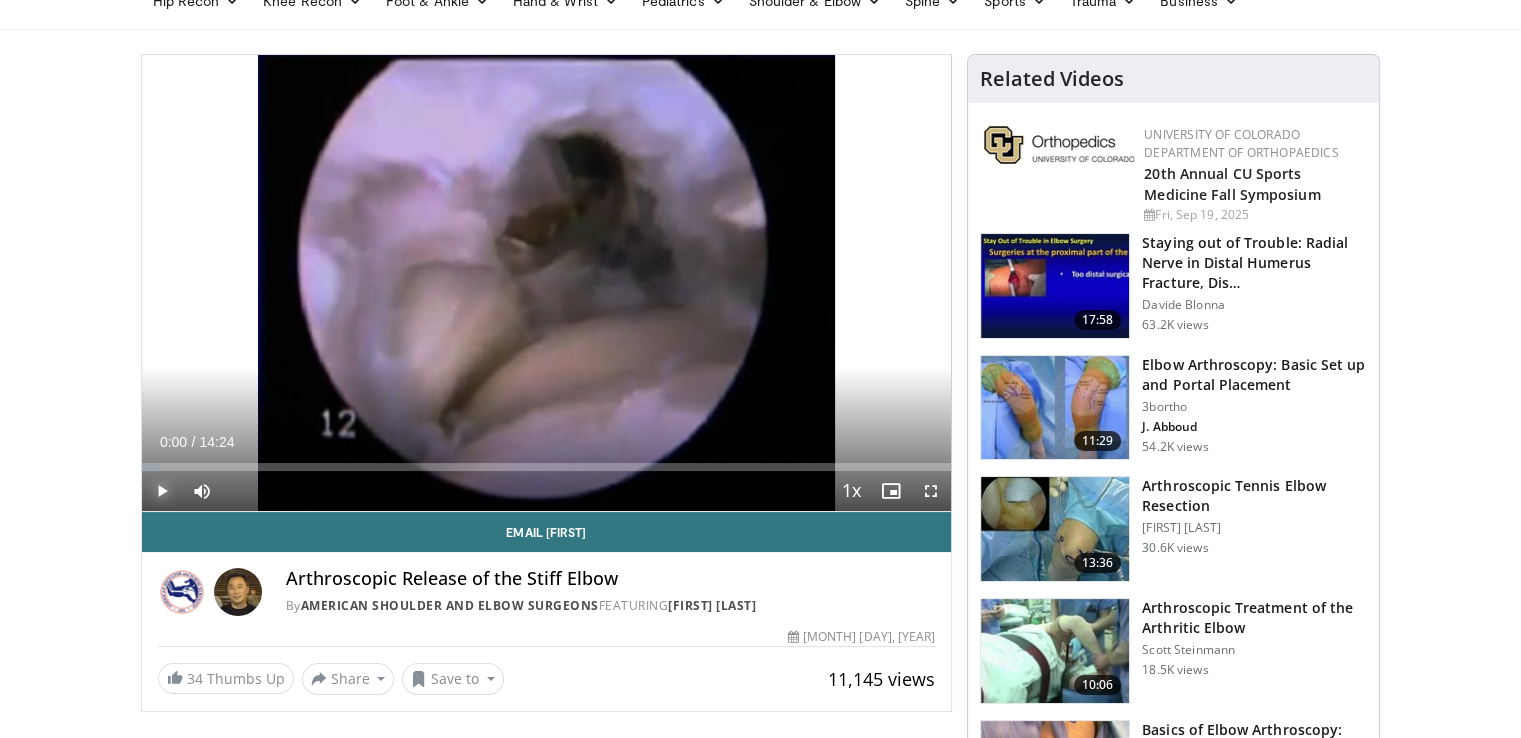 click at bounding box center [162, 491] 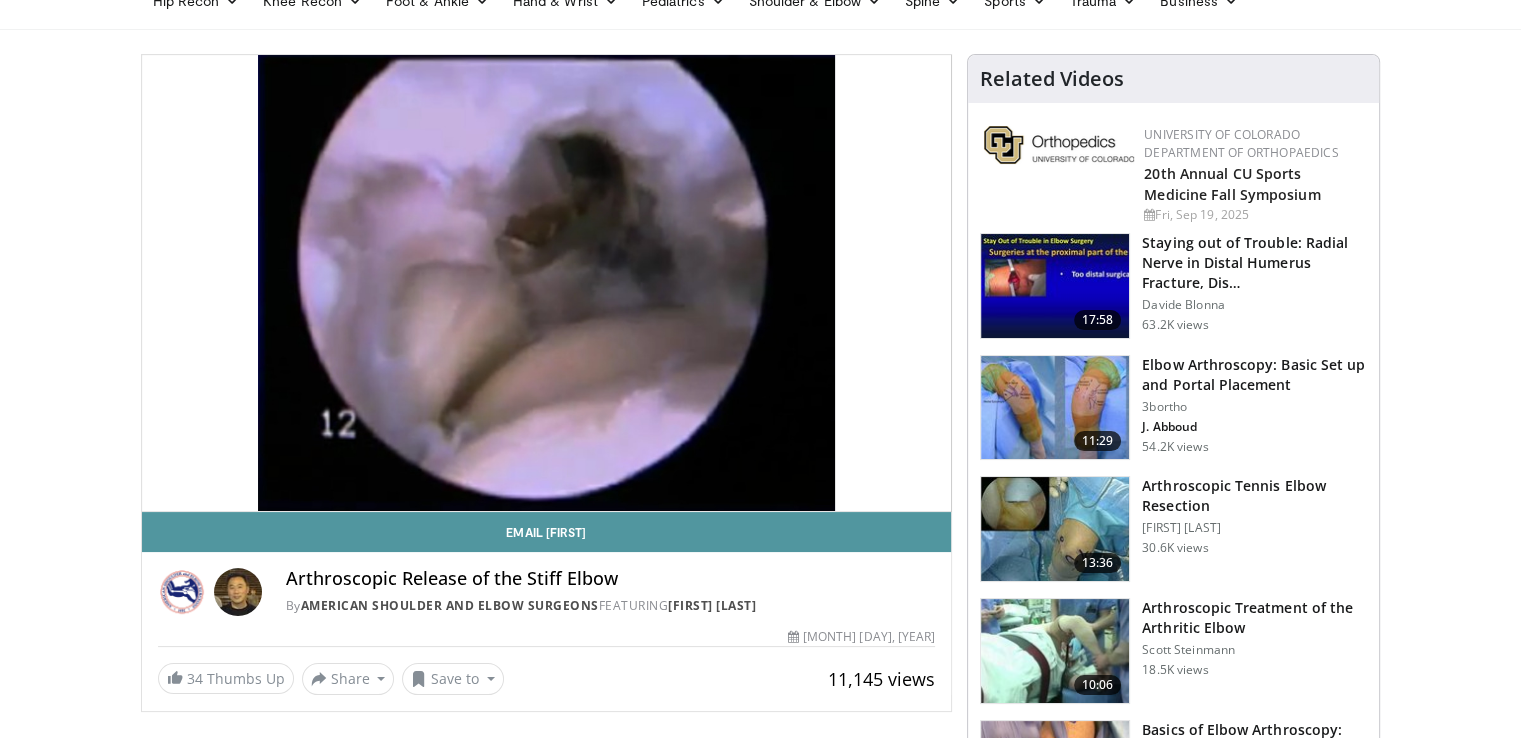 type 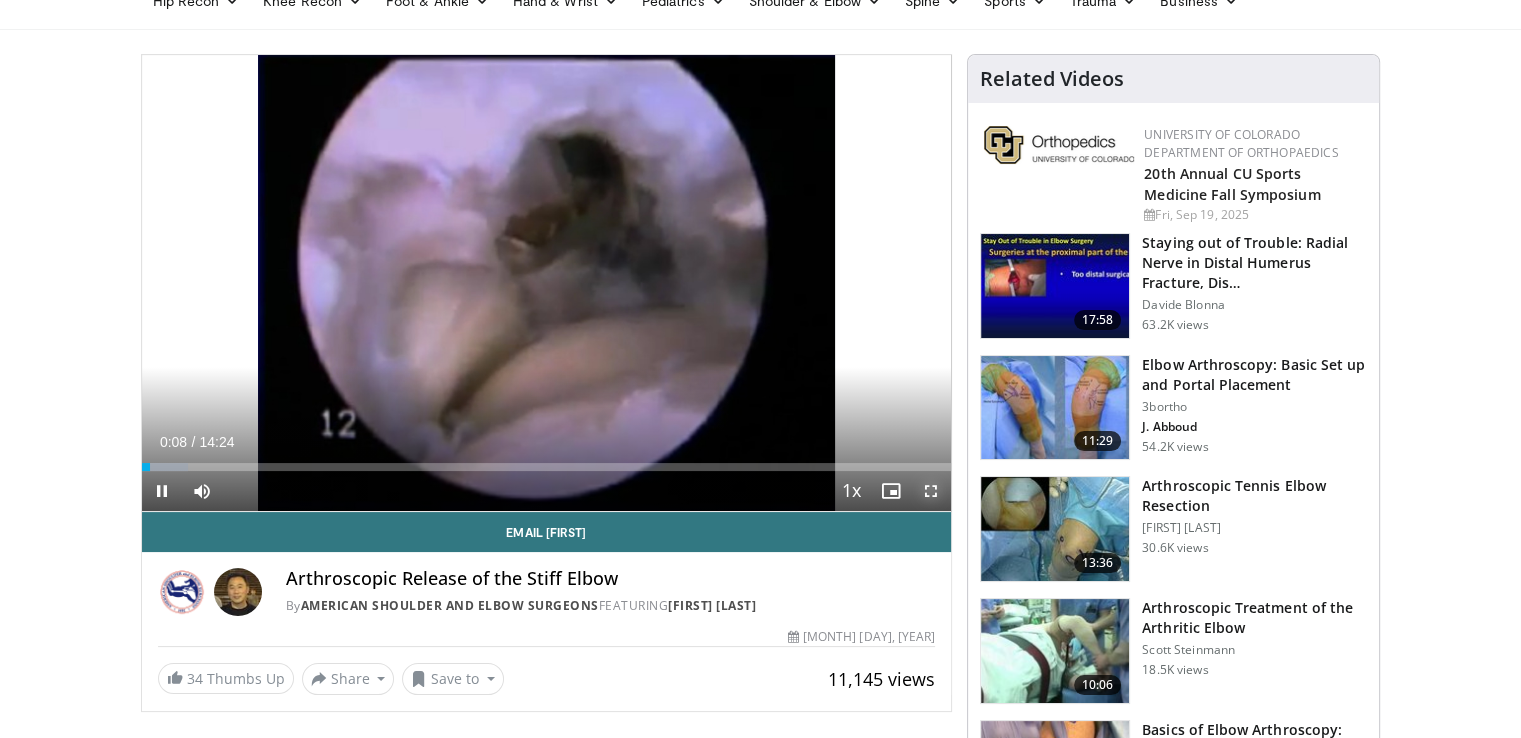 click at bounding box center [931, 491] 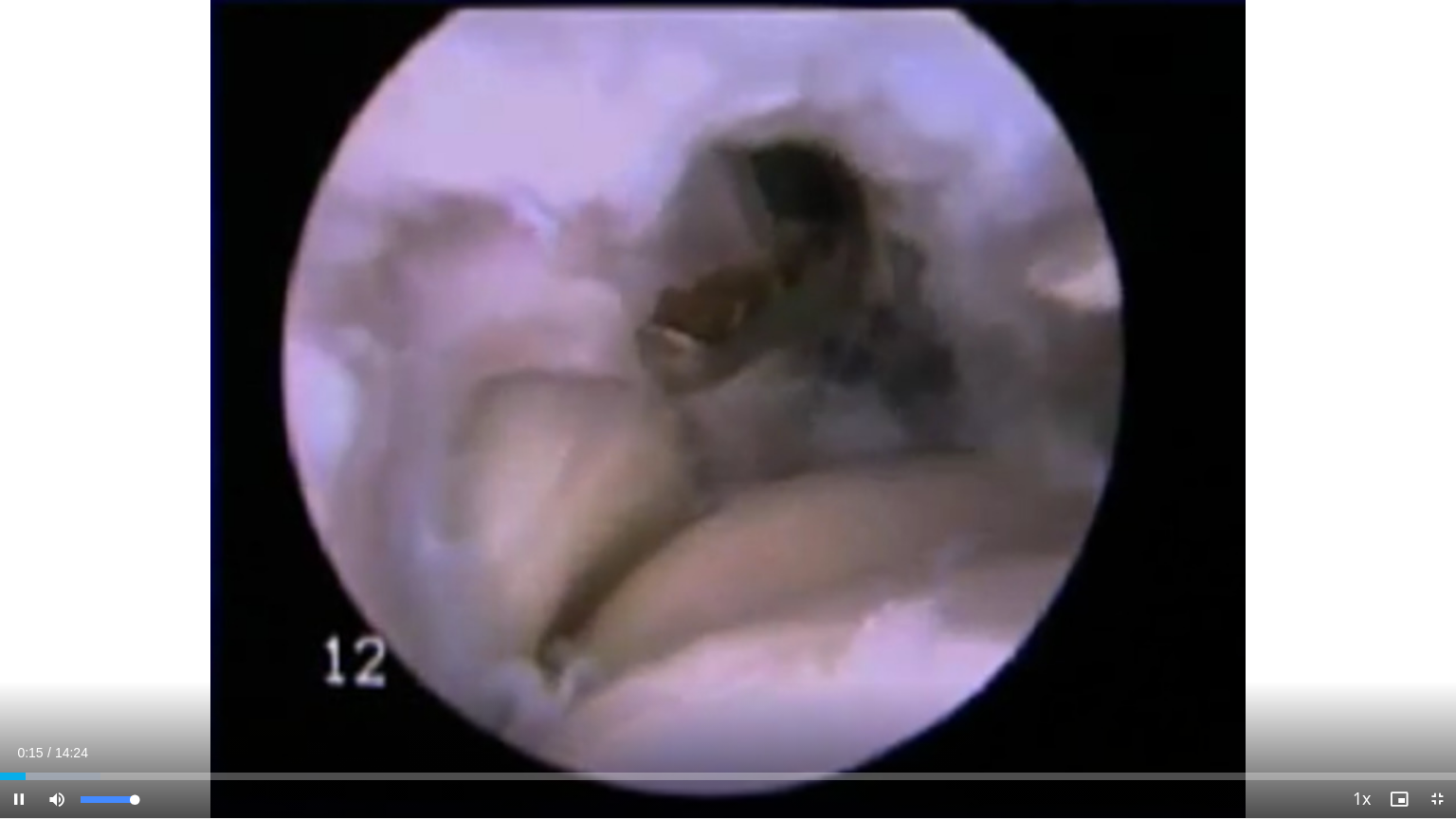drag, startPoint x: 136, startPoint y: 800, endPoint x: 152, endPoint y: 803, distance: 16.27882 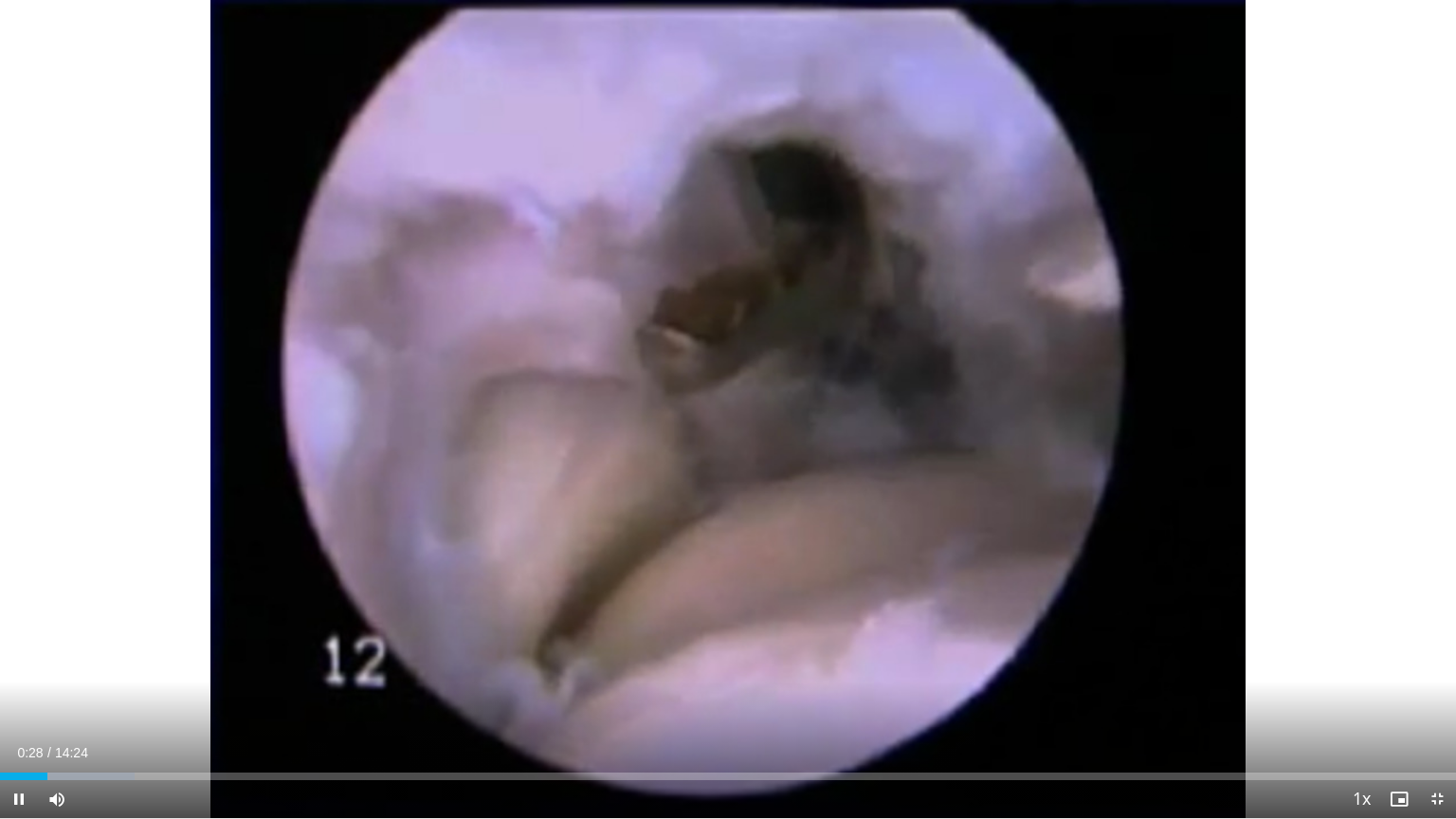 click on "10 seconds
Tap to unmute" at bounding box center [728, 409] 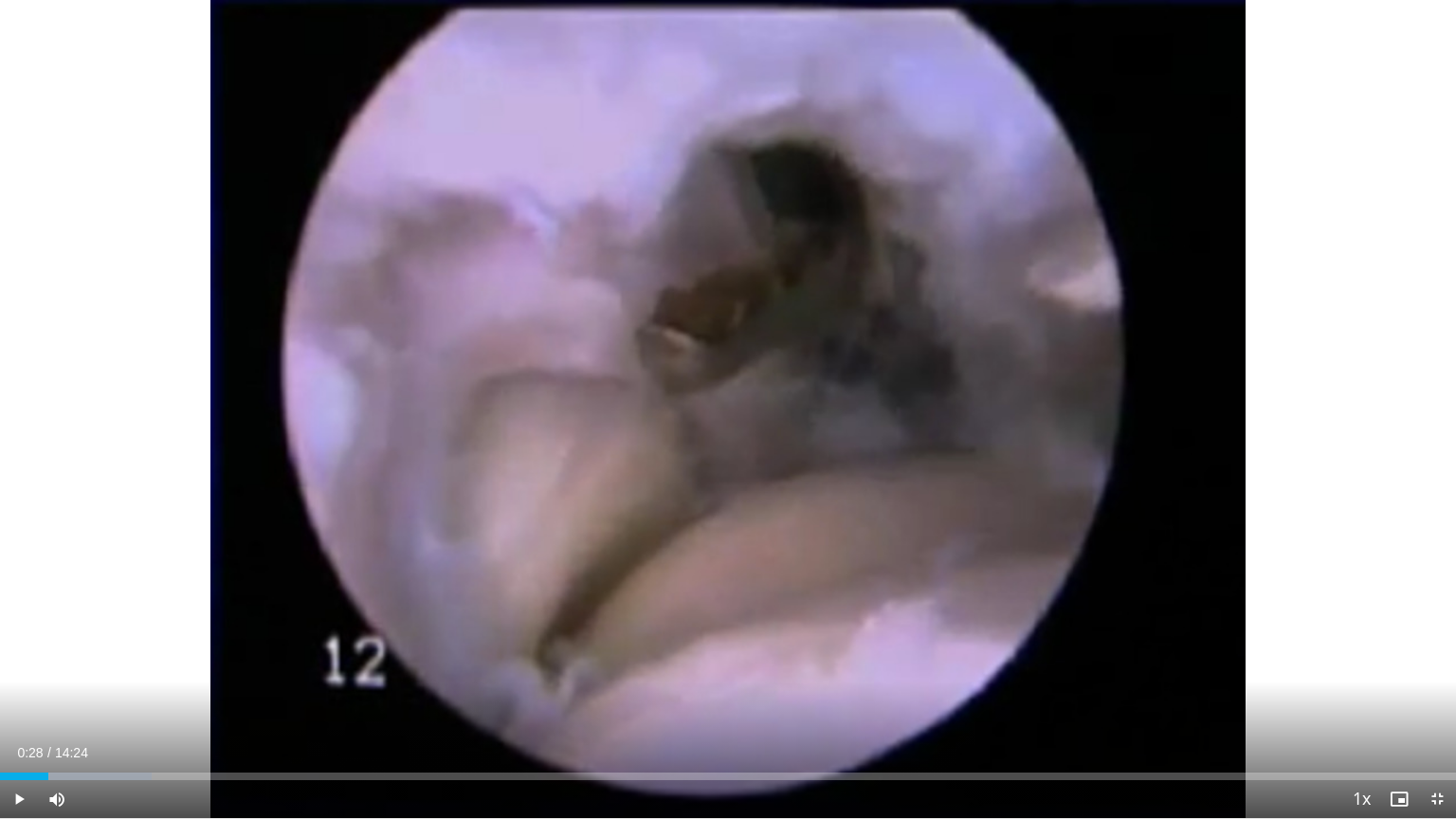 click on "10 seconds
Tap to unmute" at bounding box center [728, 409] 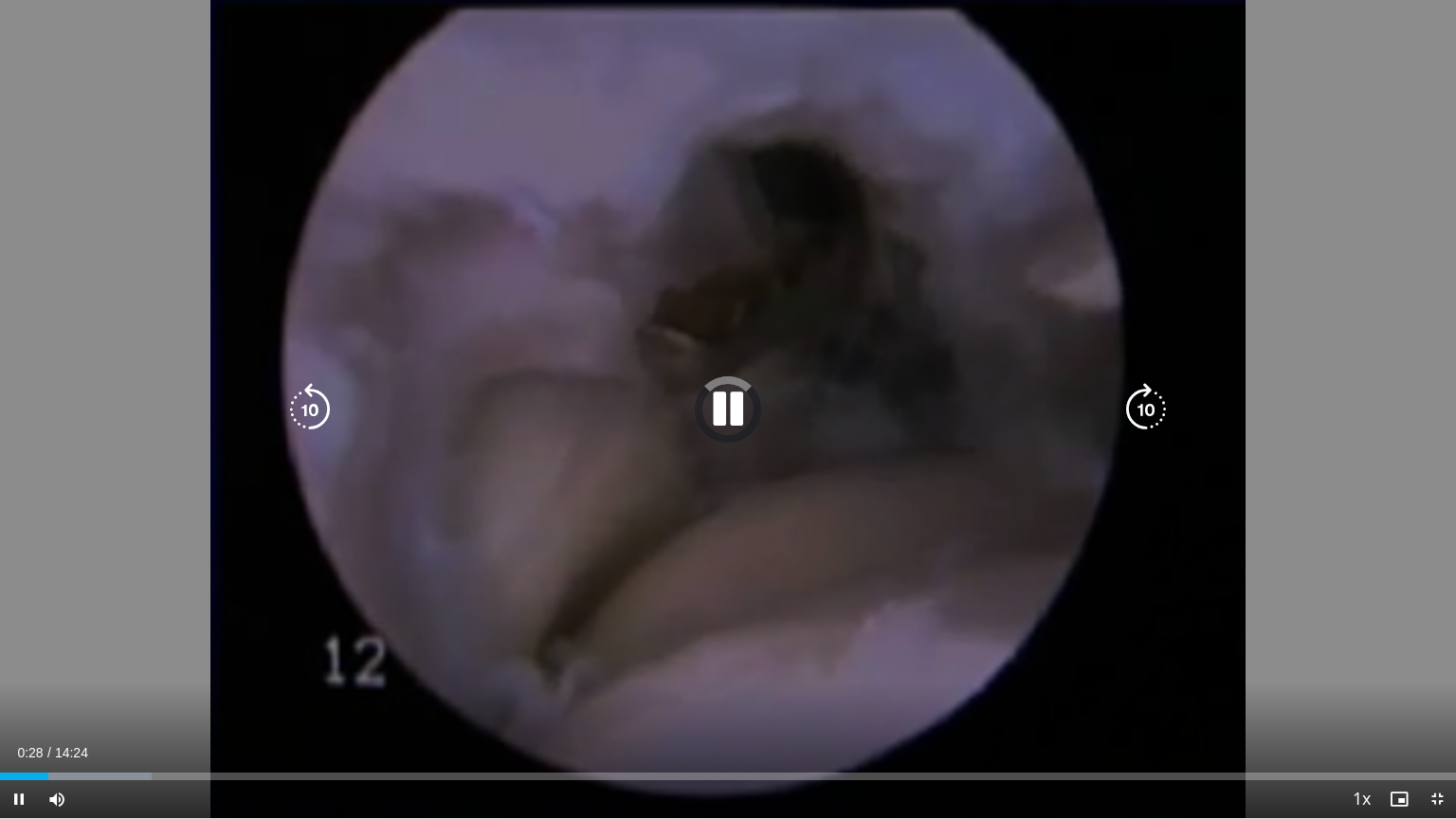click on "10 seconds
Tap to unmute" at bounding box center (728, 409) 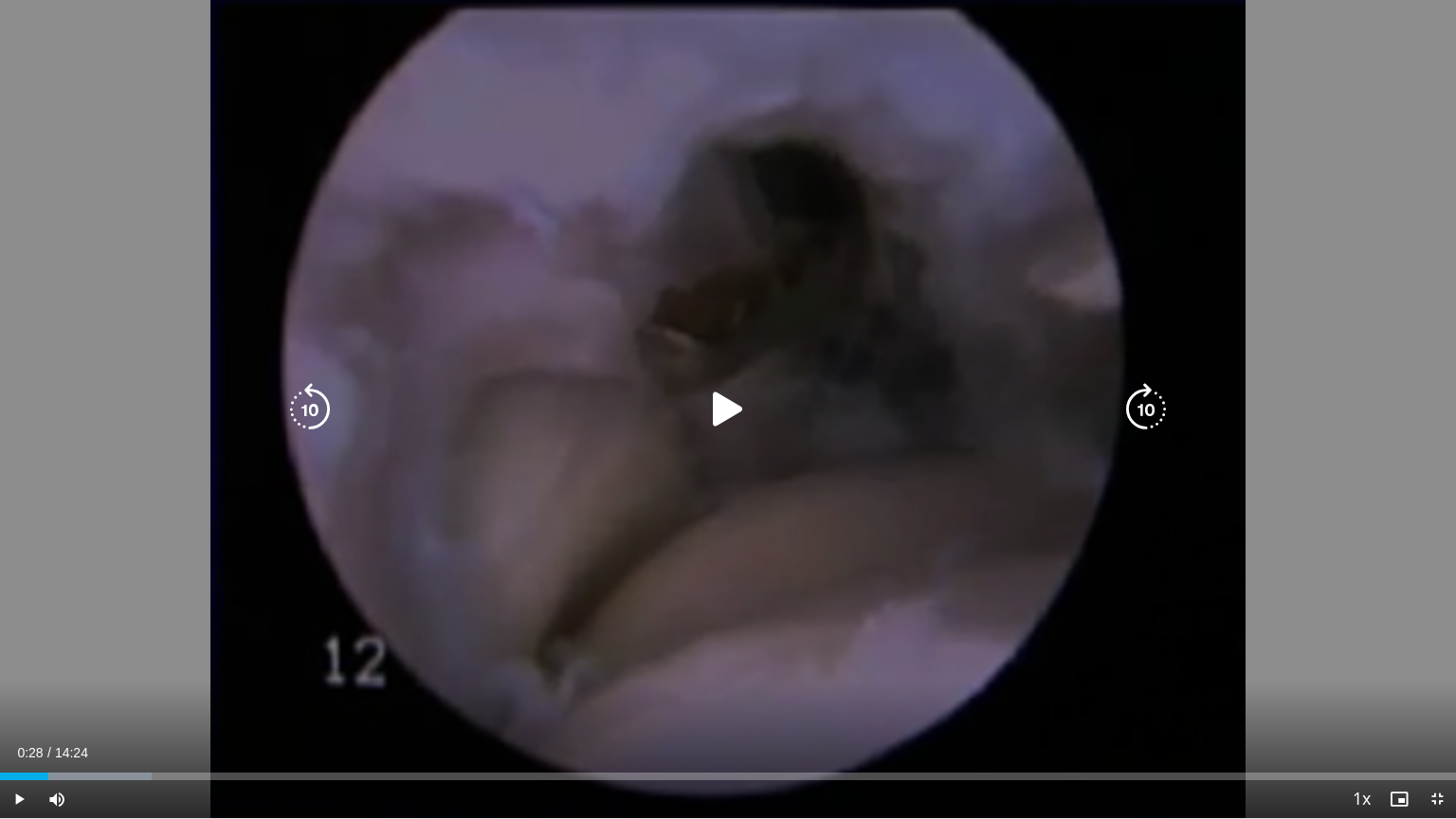 click on "10 seconds
Tap to unmute" at bounding box center [728, 409] 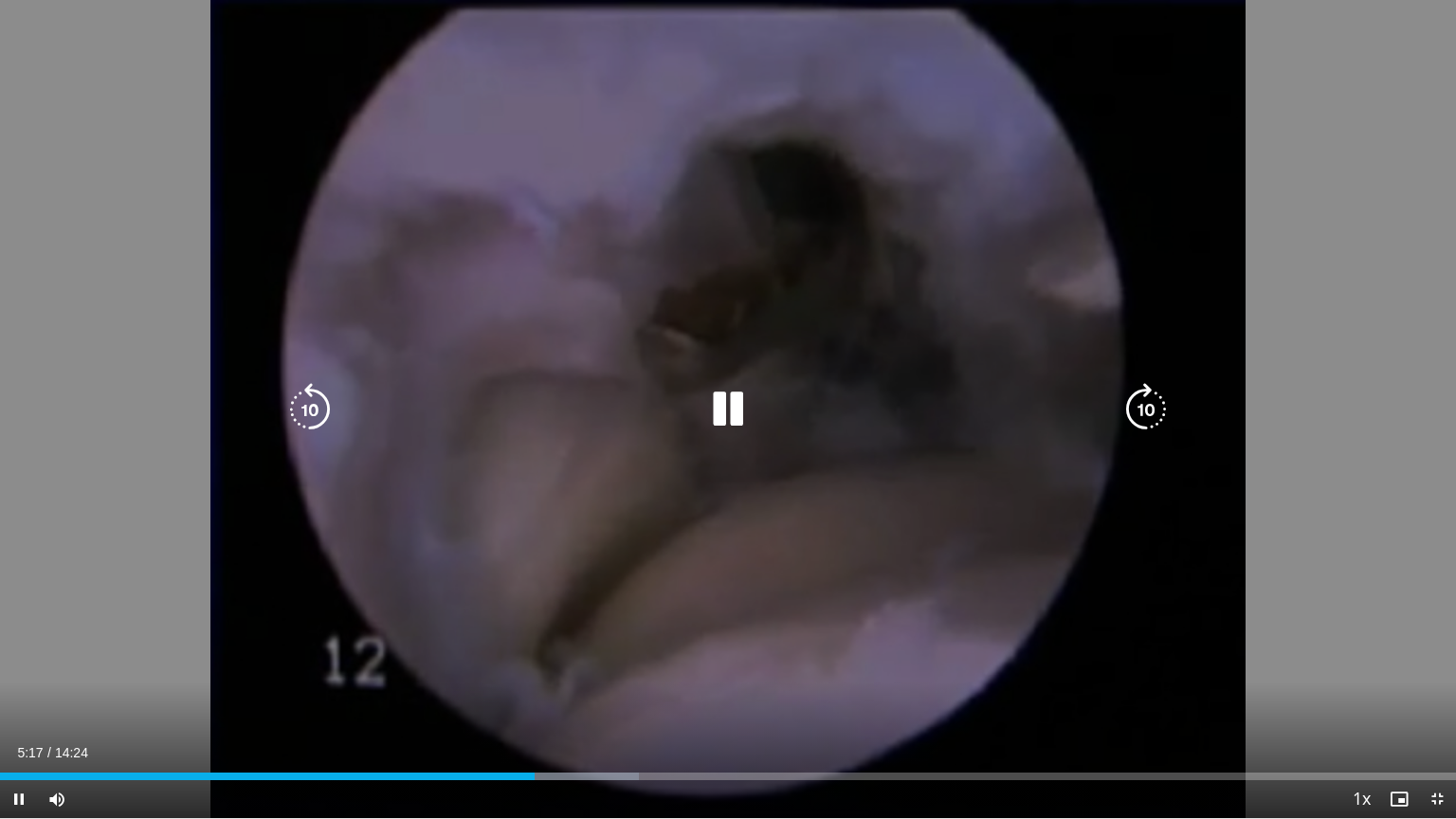 click on "10 seconds
Tap to unmute" at bounding box center (728, 409) 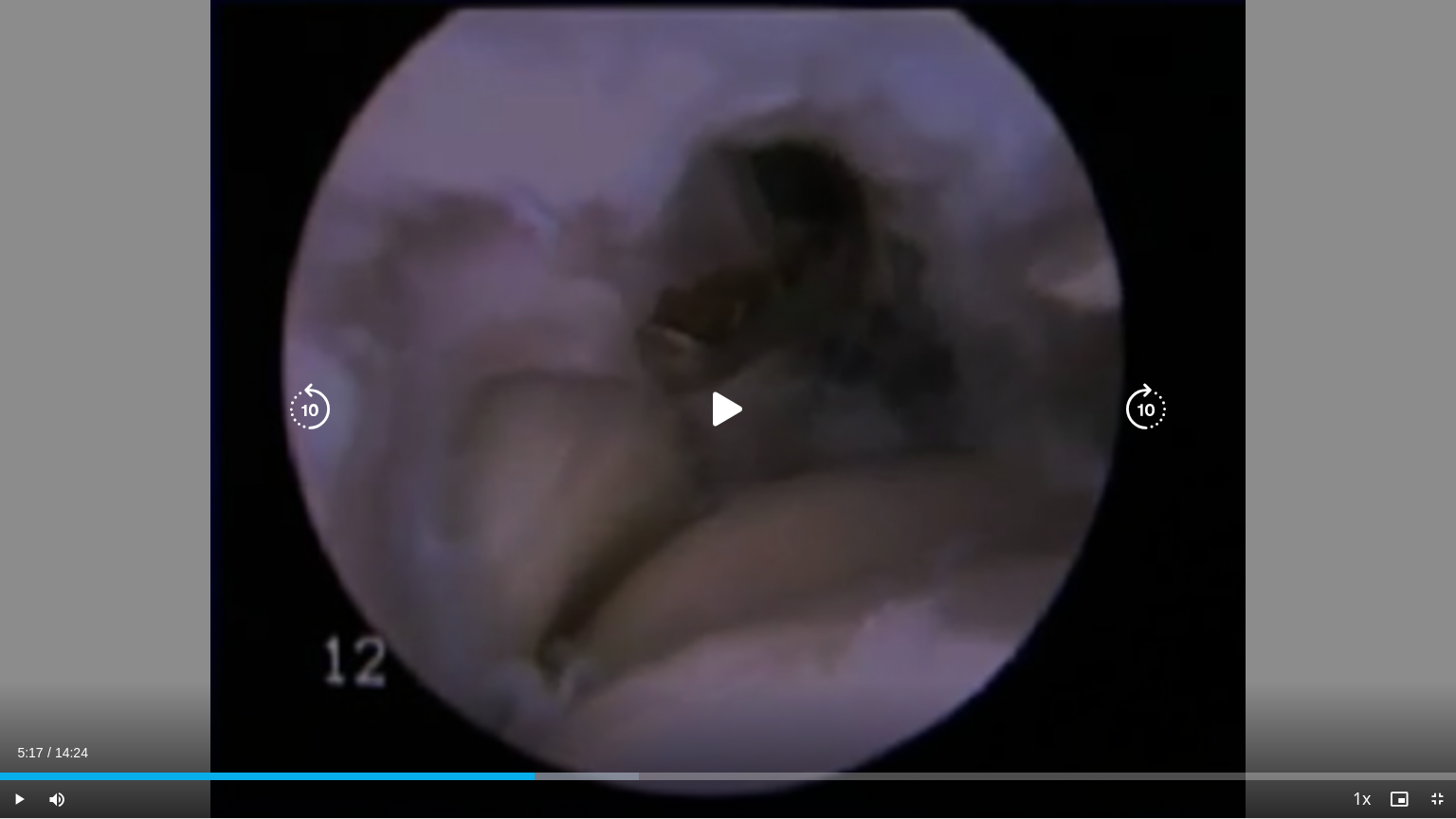 click at bounding box center (728, 410) 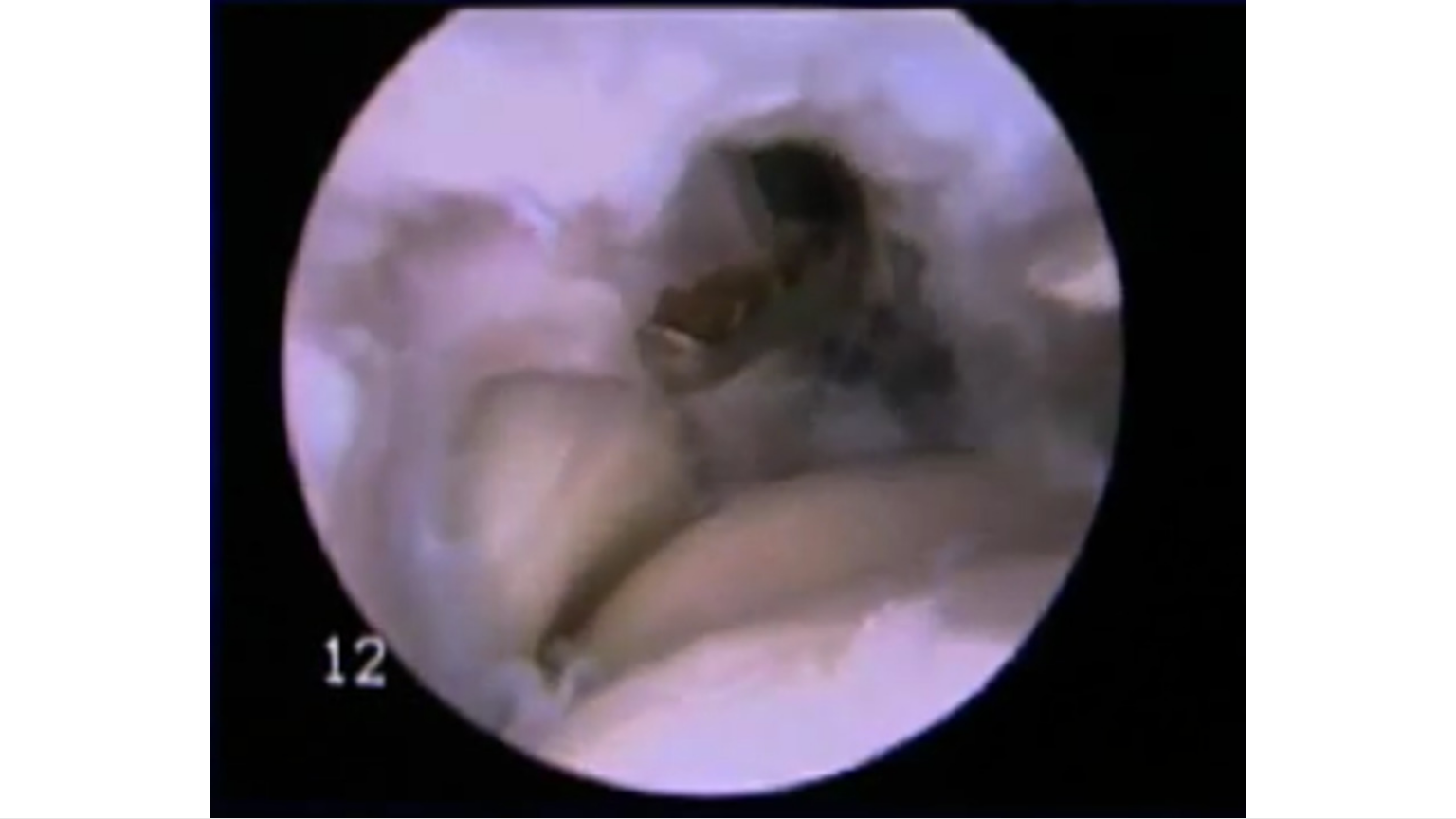 type 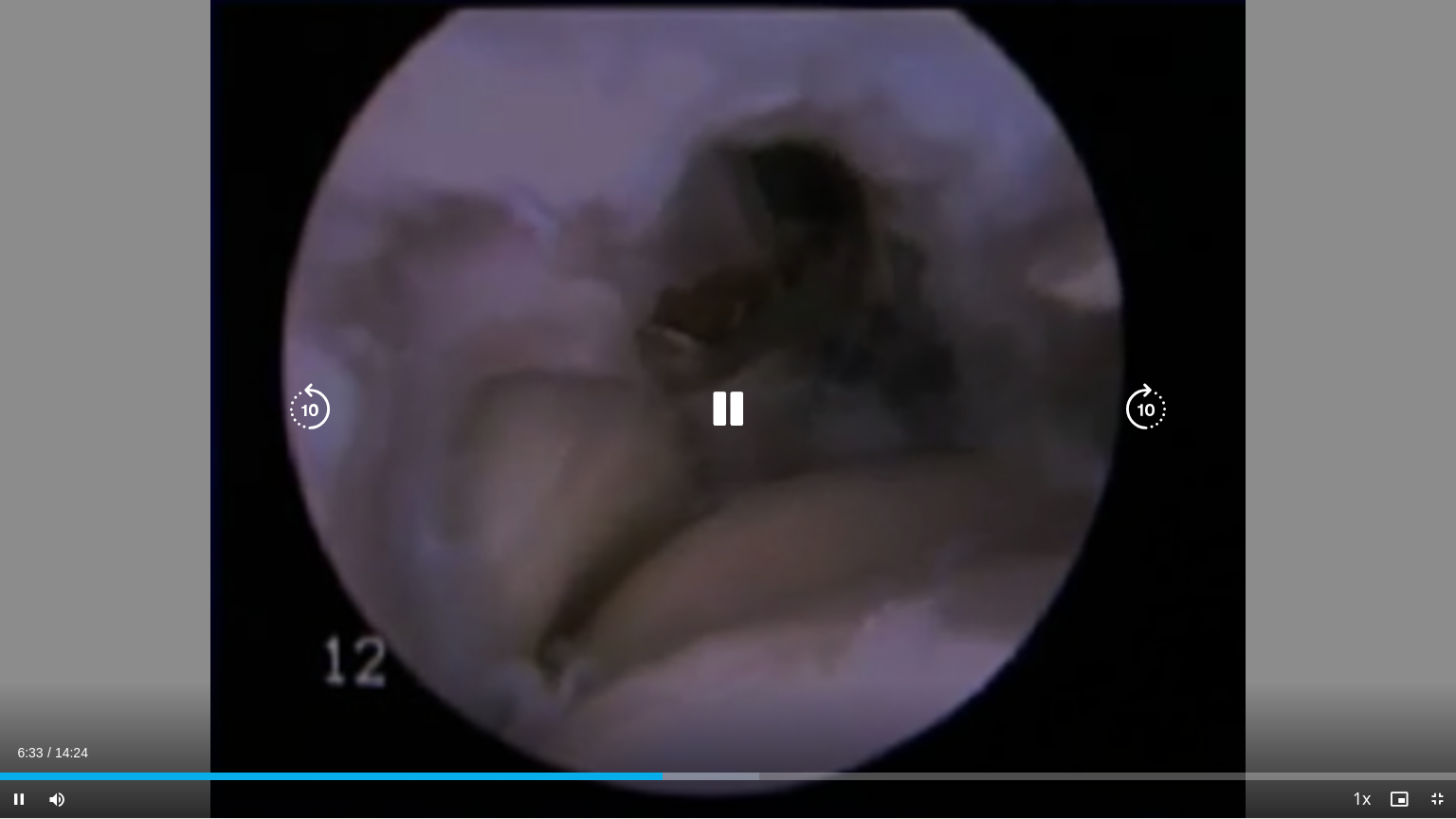 click on "10 seconds
Tap to unmute" at bounding box center (728, 409) 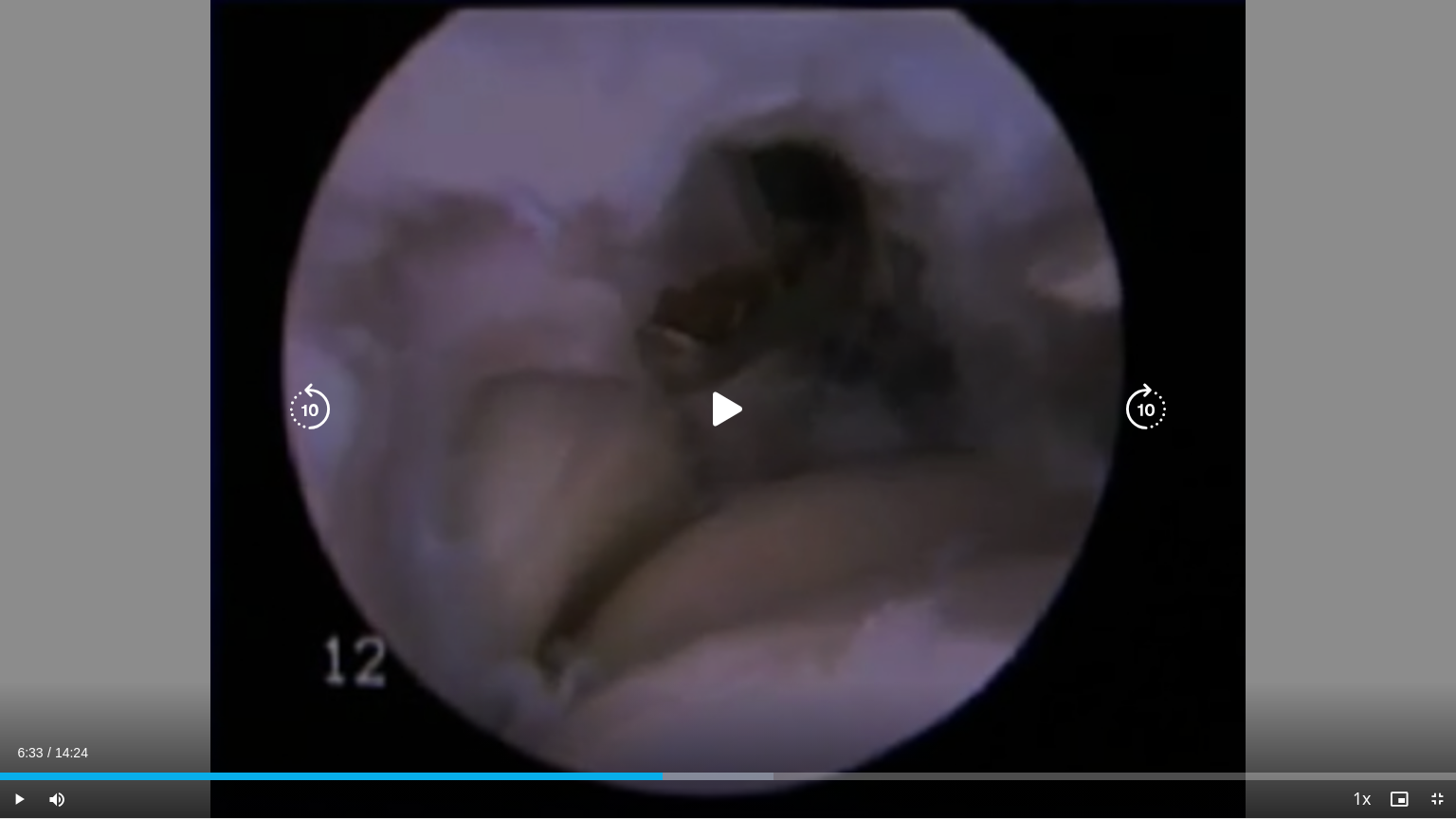 click on "10 seconds
Tap to unmute" at bounding box center [728, 409] 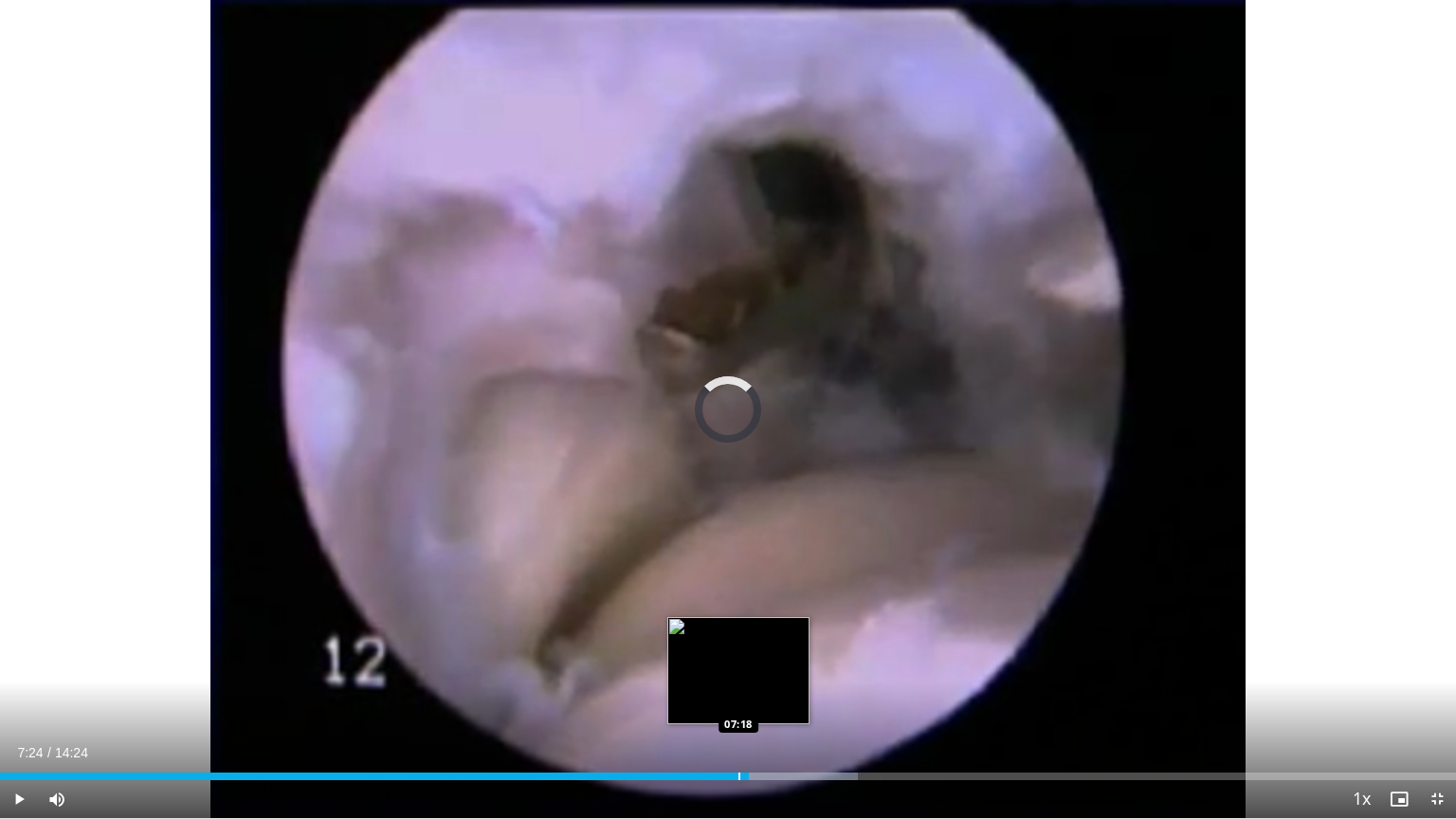 click at bounding box center [739, 776] 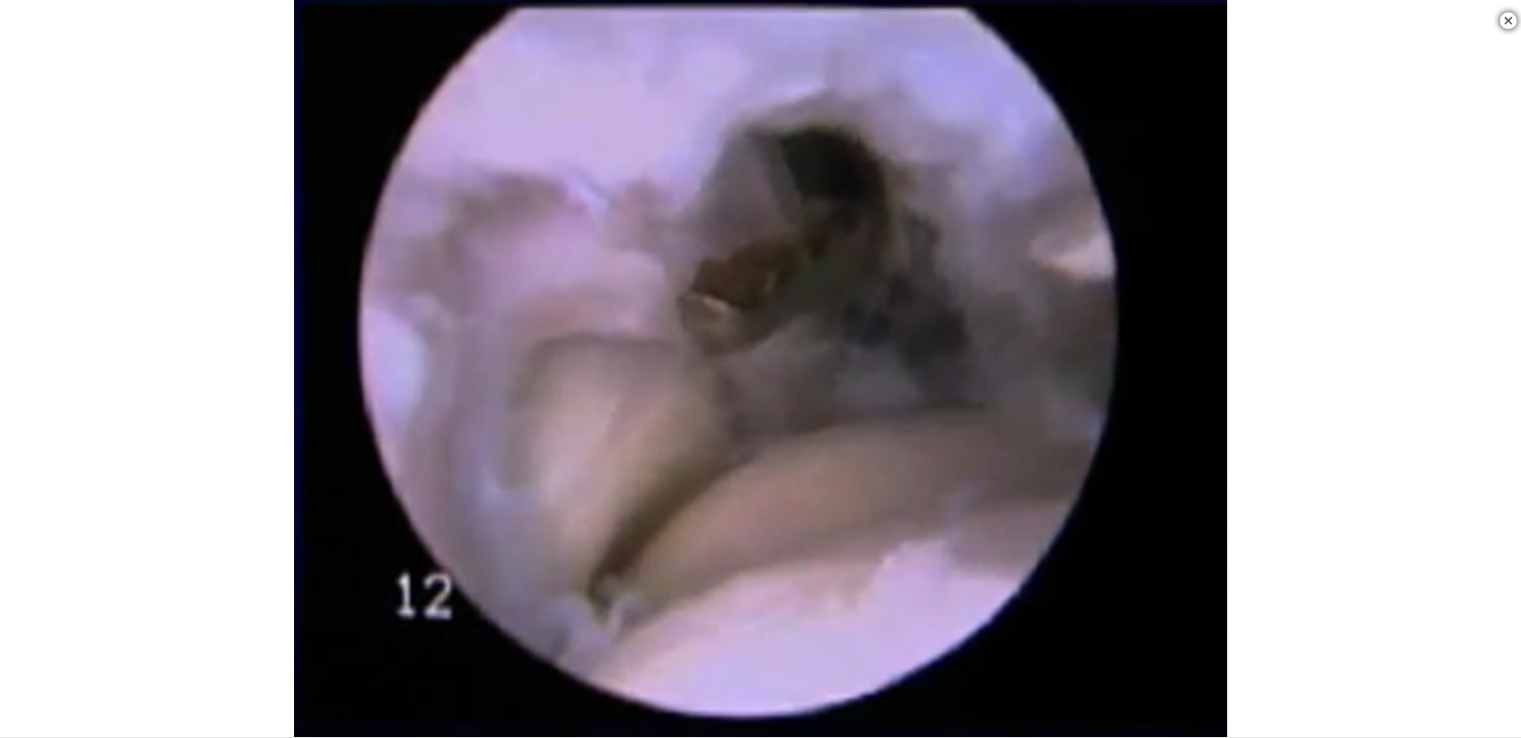 scroll, scrollTop: 300, scrollLeft: 0, axis: vertical 